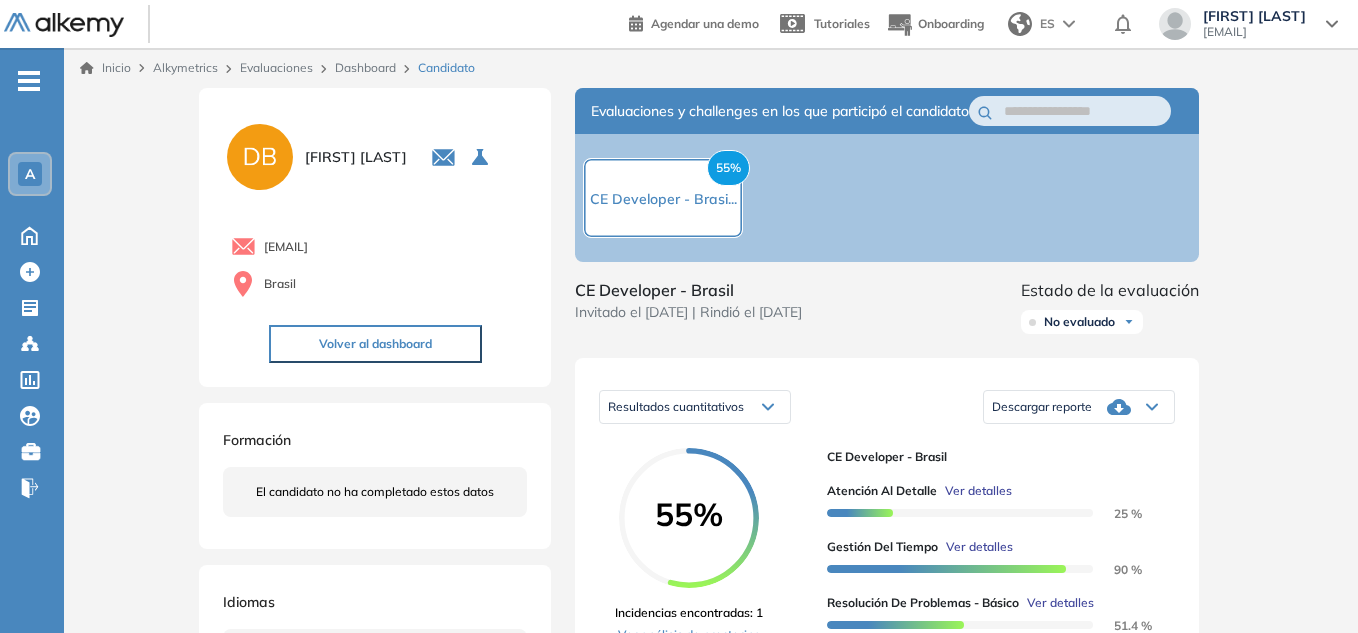 scroll, scrollTop: 100, scrollLeft: 0, axis: vertical 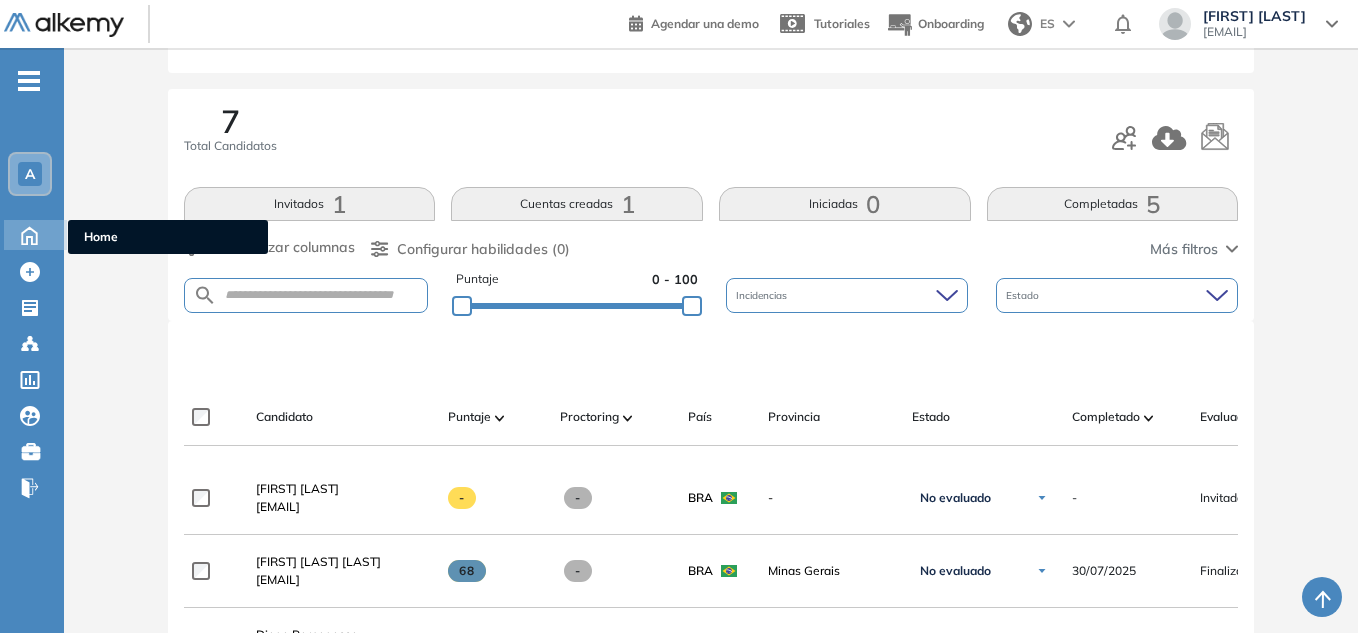 click on "Home Home" at bounding box center [35, 235] 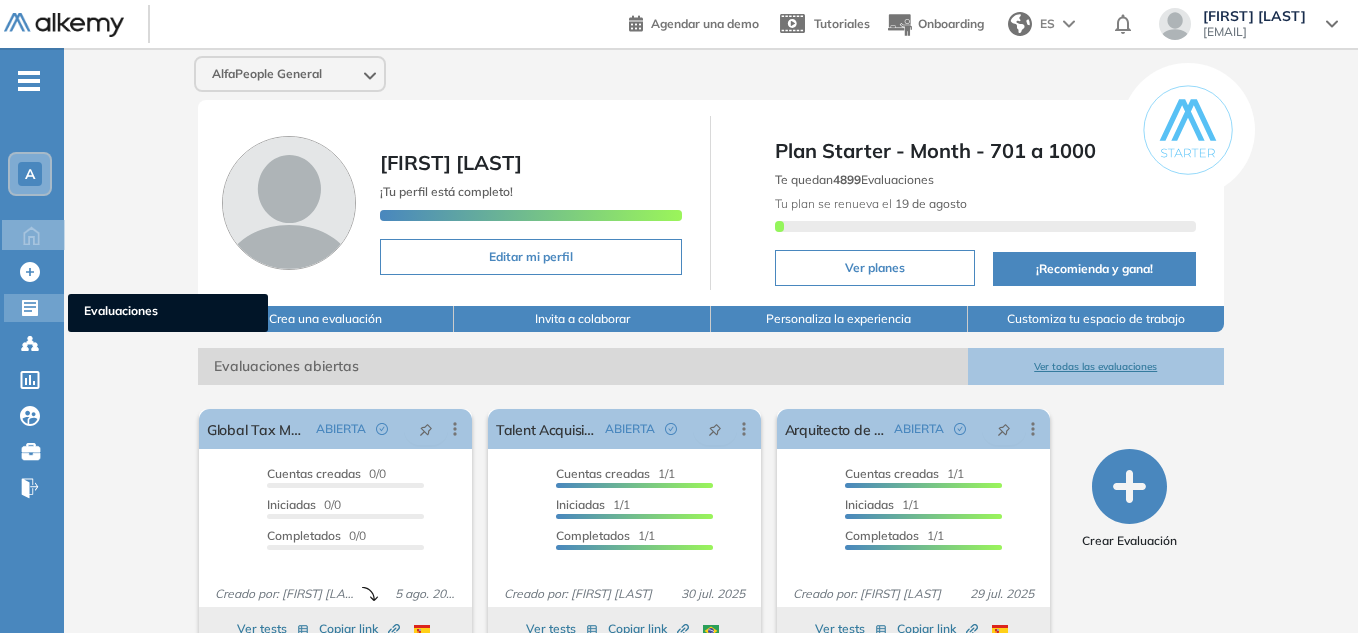 click 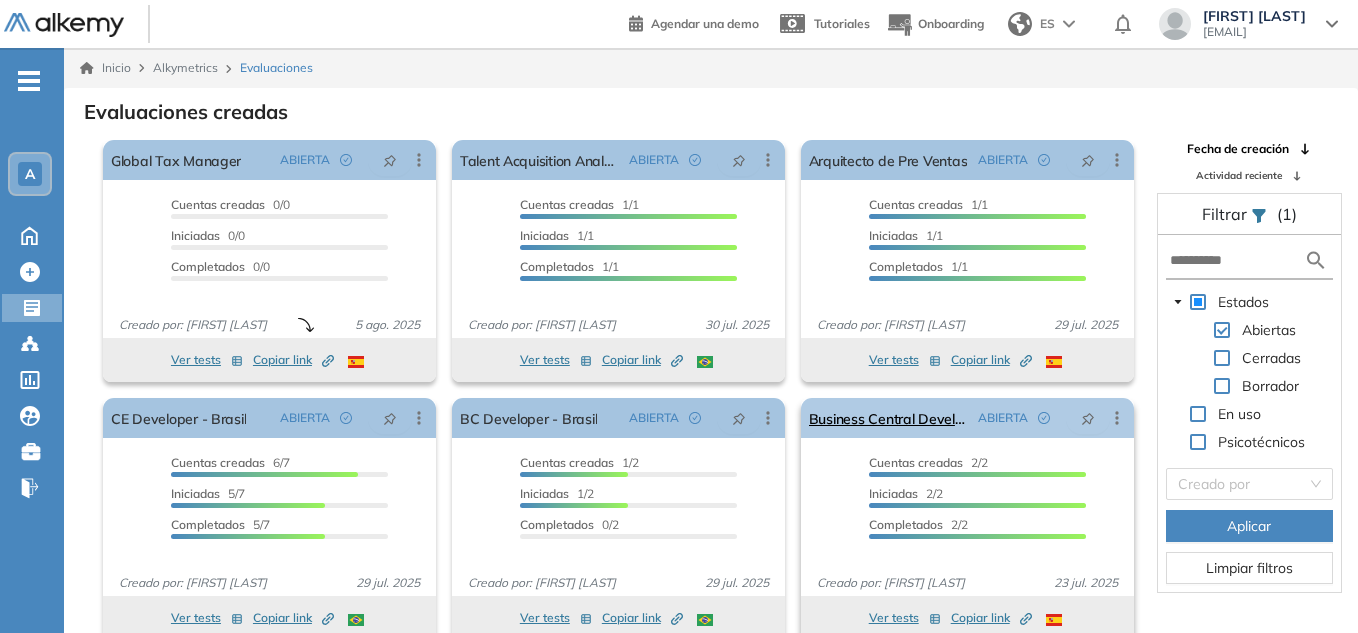 scroll, scrollTop: 10, scrollLeft: 0, axis: vertical 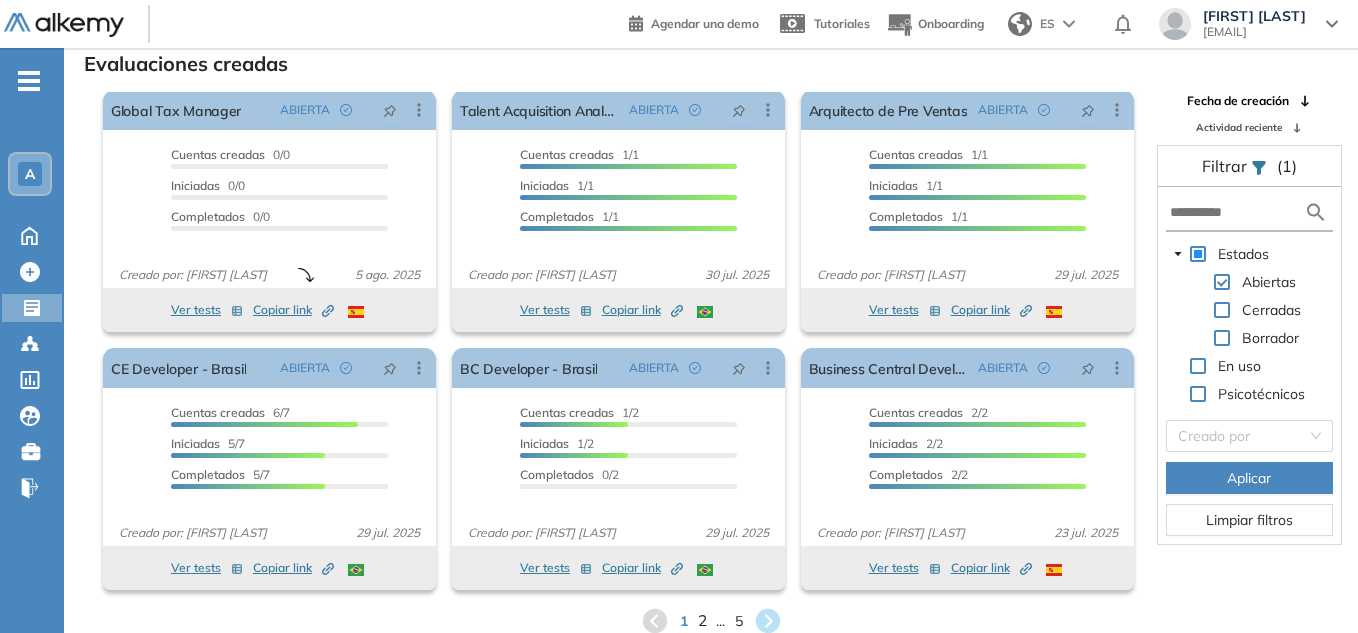 click on "2" at bounding box center [701, 621] 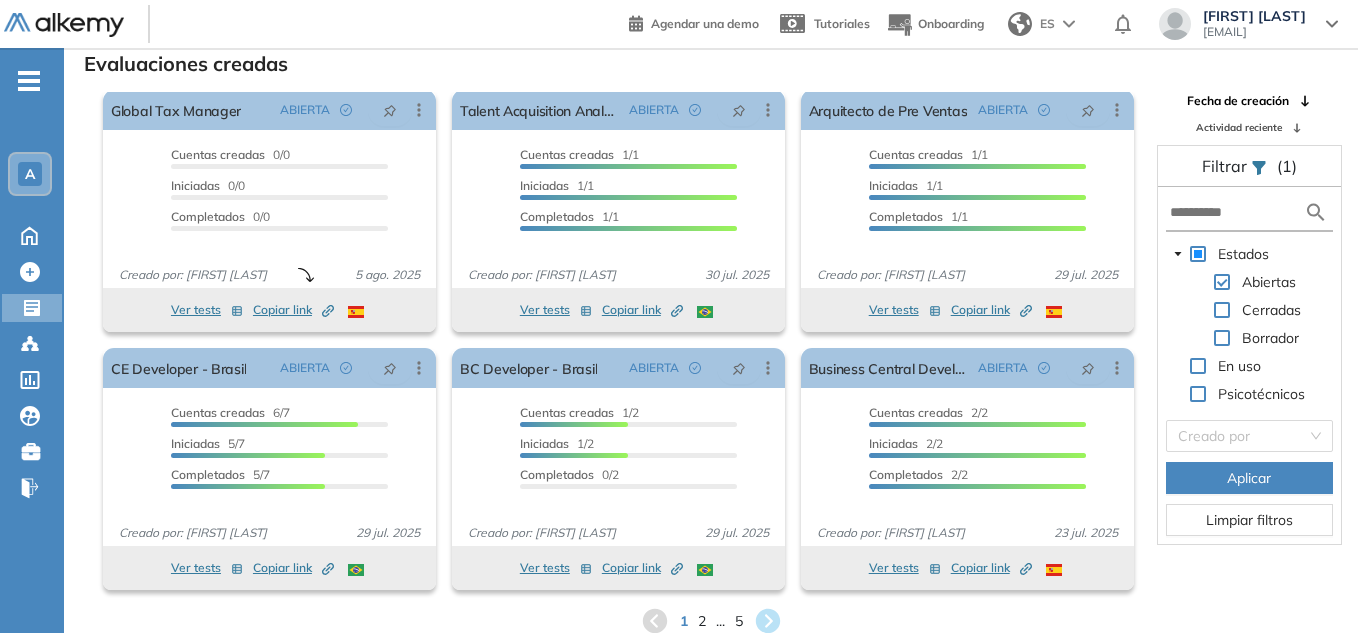 scroll, scrollTop: 0, scrollLeft: 0, axis: both 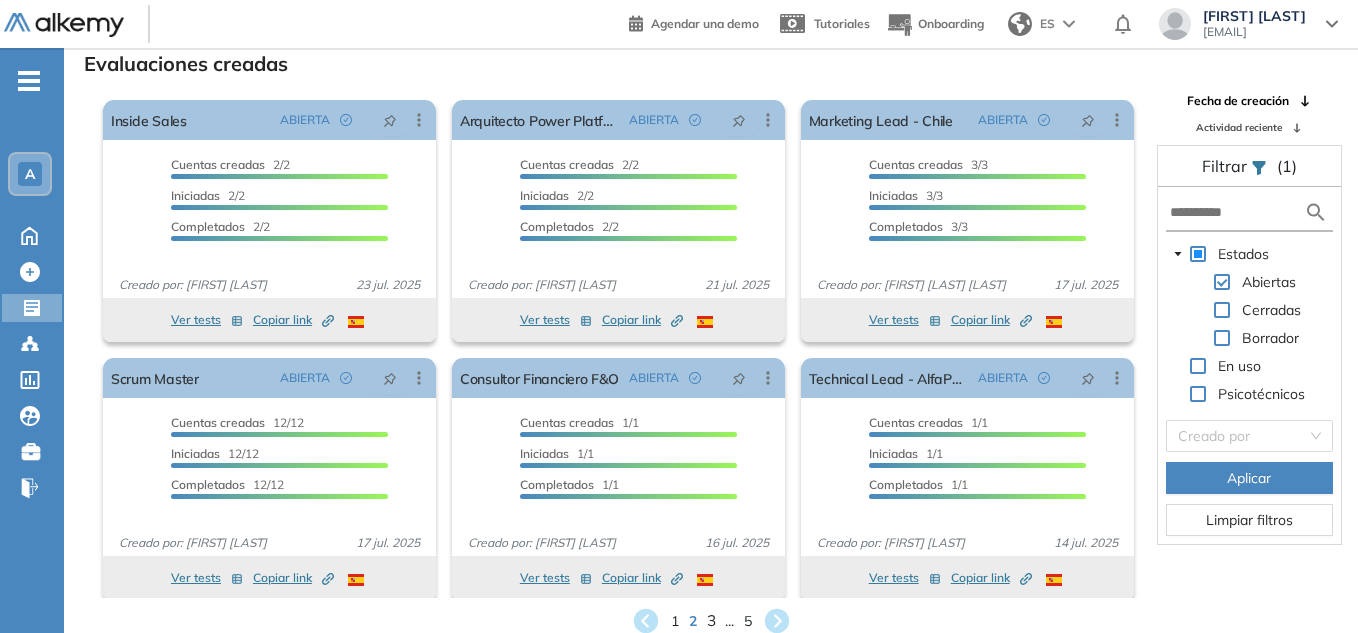 click on "3" at bounding box center (710, 621) 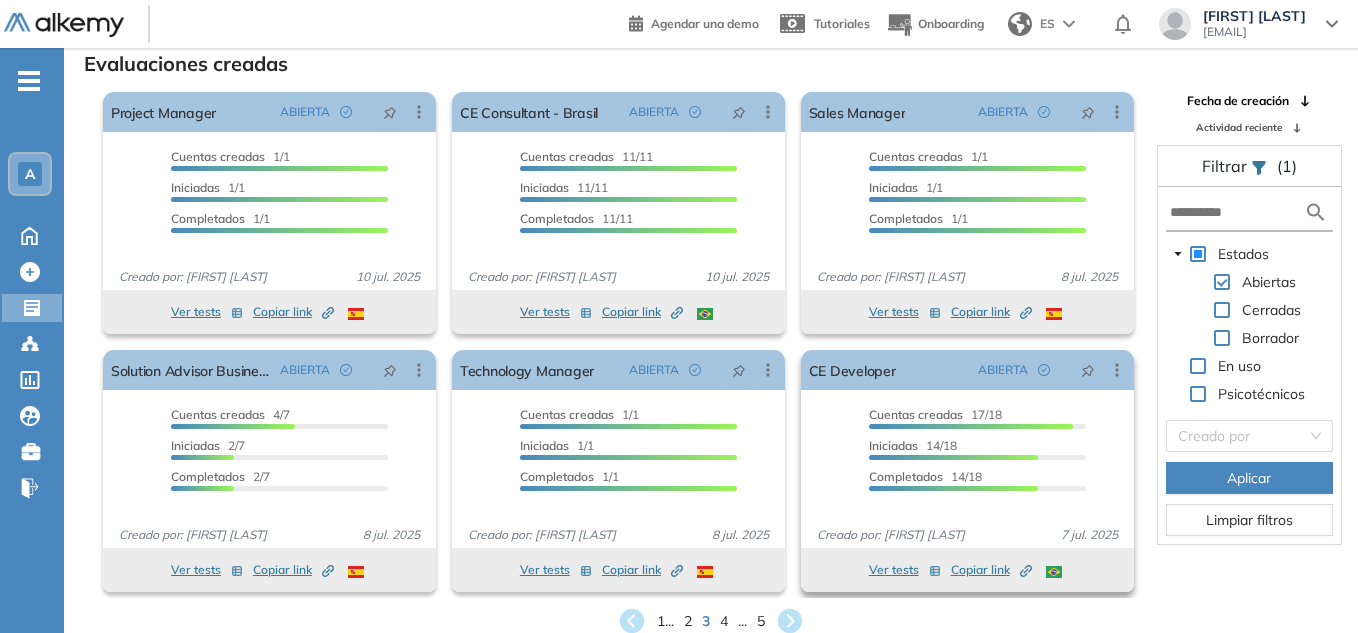 scroll, scrollTop: 10, scrollLeft: 0, axis: vertical 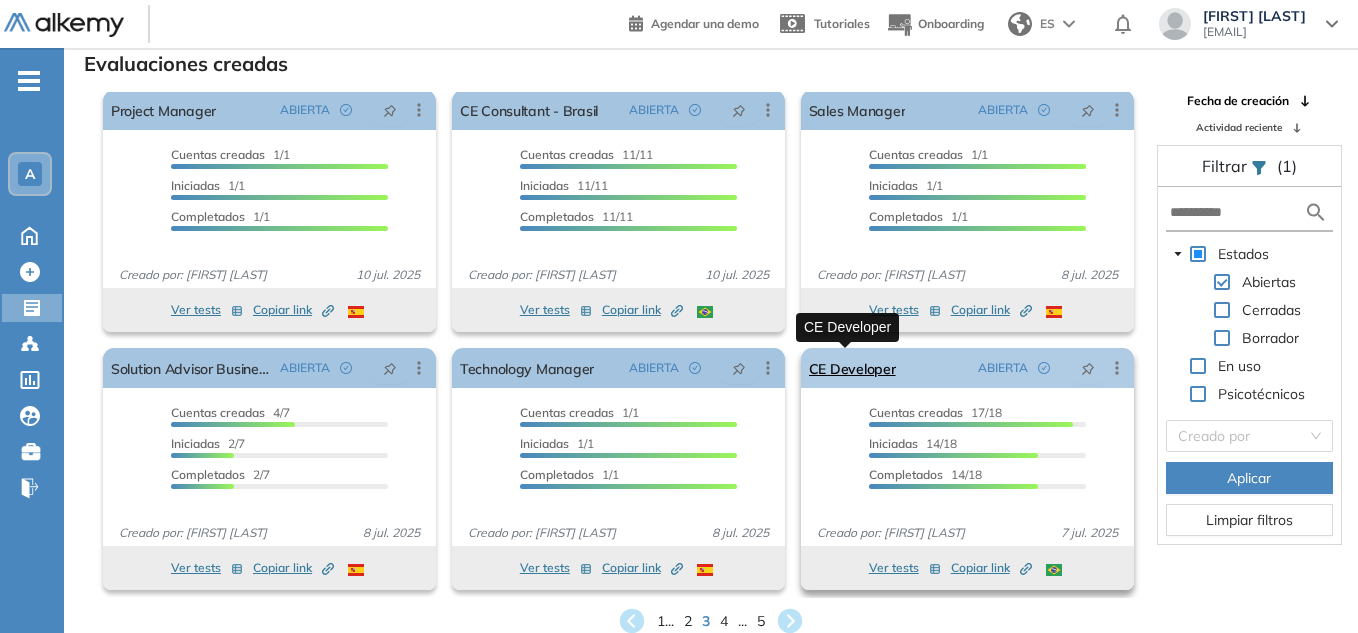 click on "CE Developer" at bounding box center [852, 368] 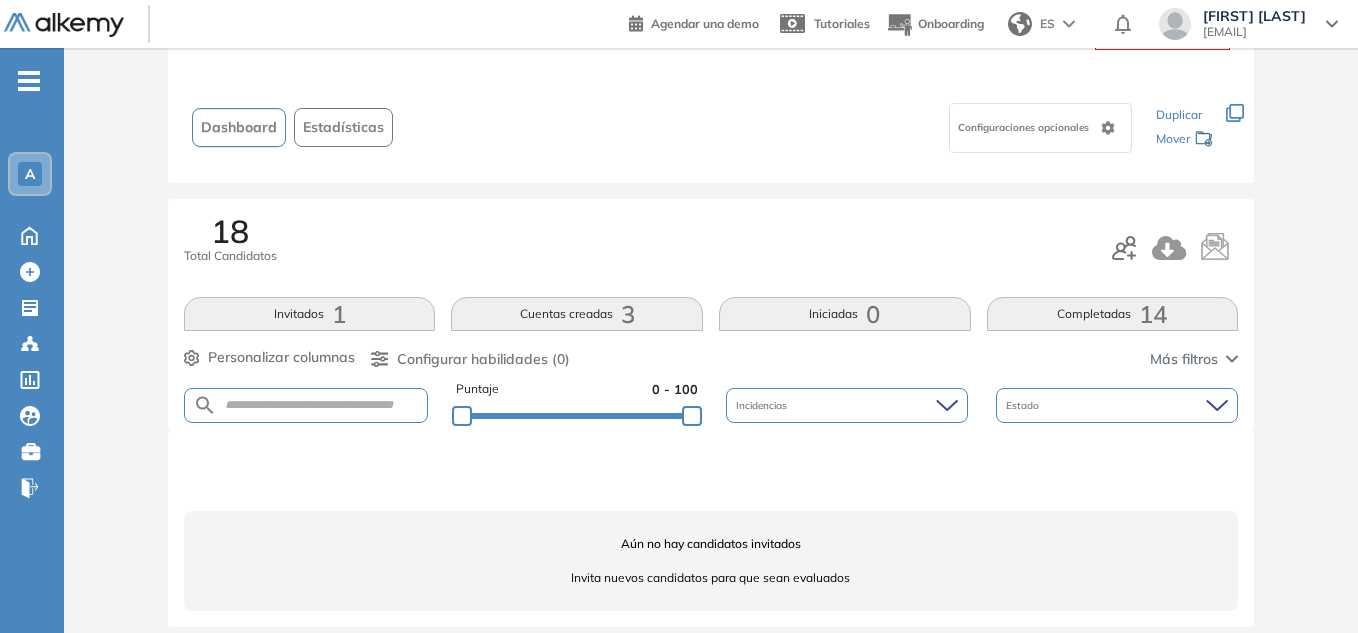 scroll, scrollTop: 108, scrollLeft: 0, axis: vertical 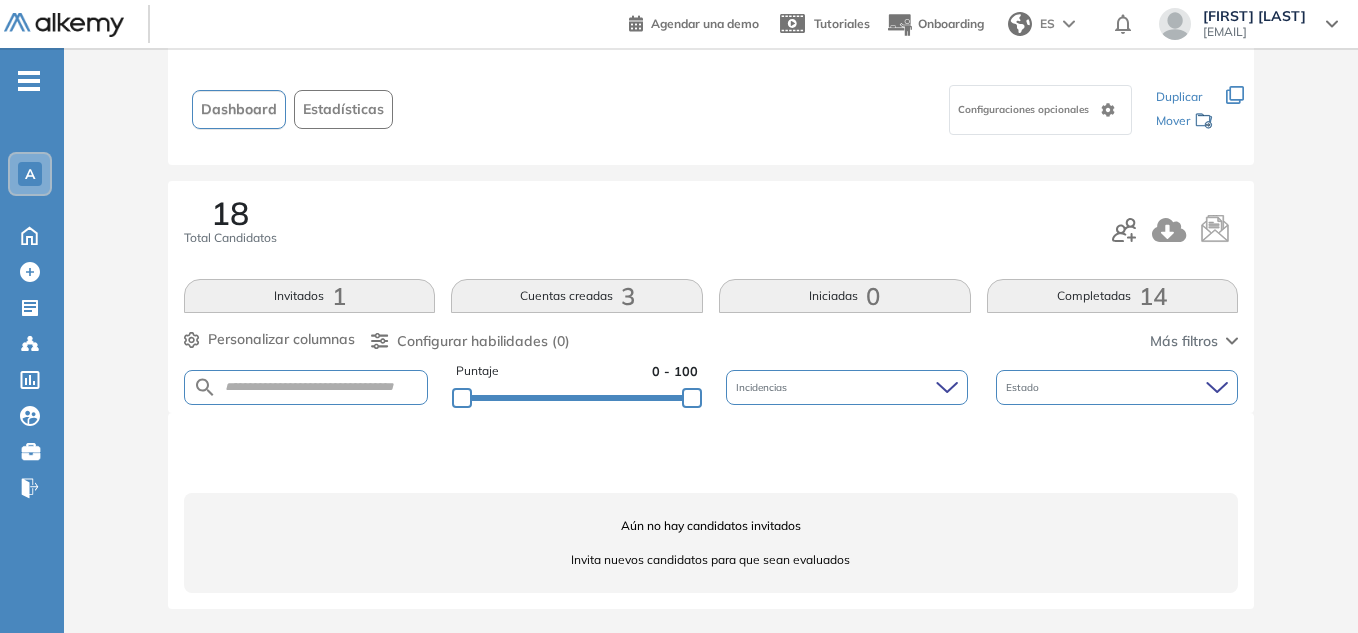 click on "Cuentas creadas 3" at bounding box center (577, 296) 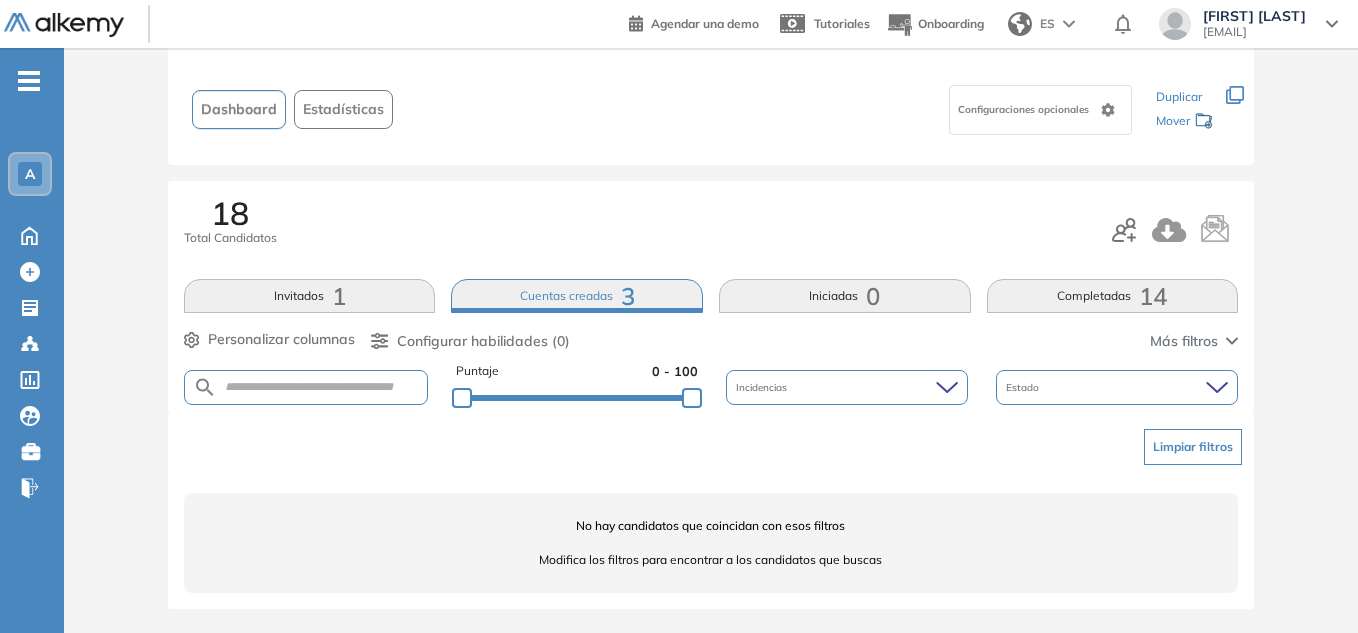 click on "Invitados 1" at bounding box center [310, 296] 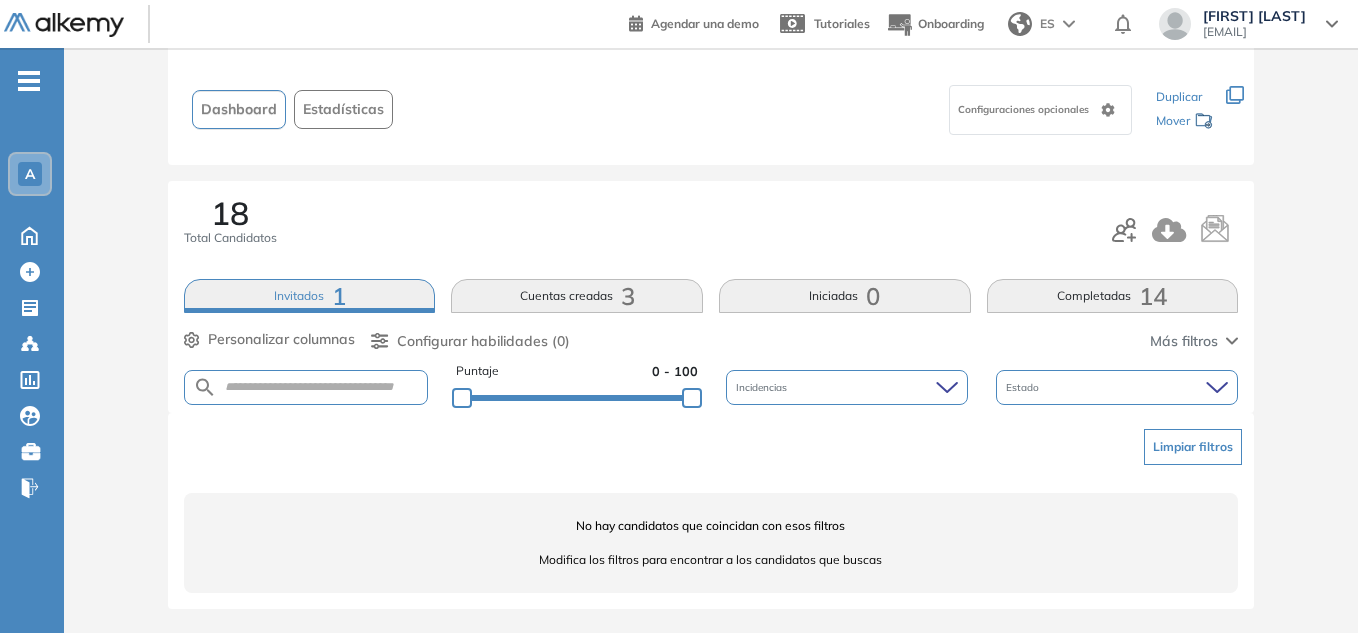 click on "14" at bounding box center [1153, 296] 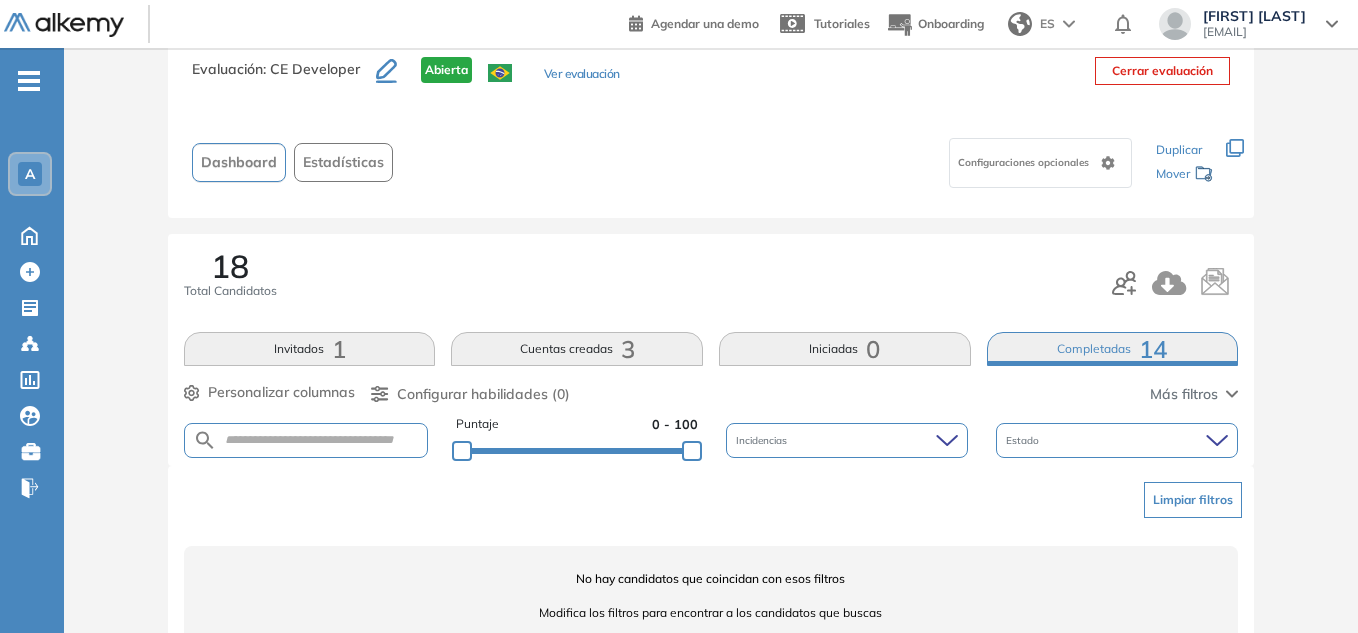 scroll, scrollTop: 100, scrollLeft: 0, axis: vertical 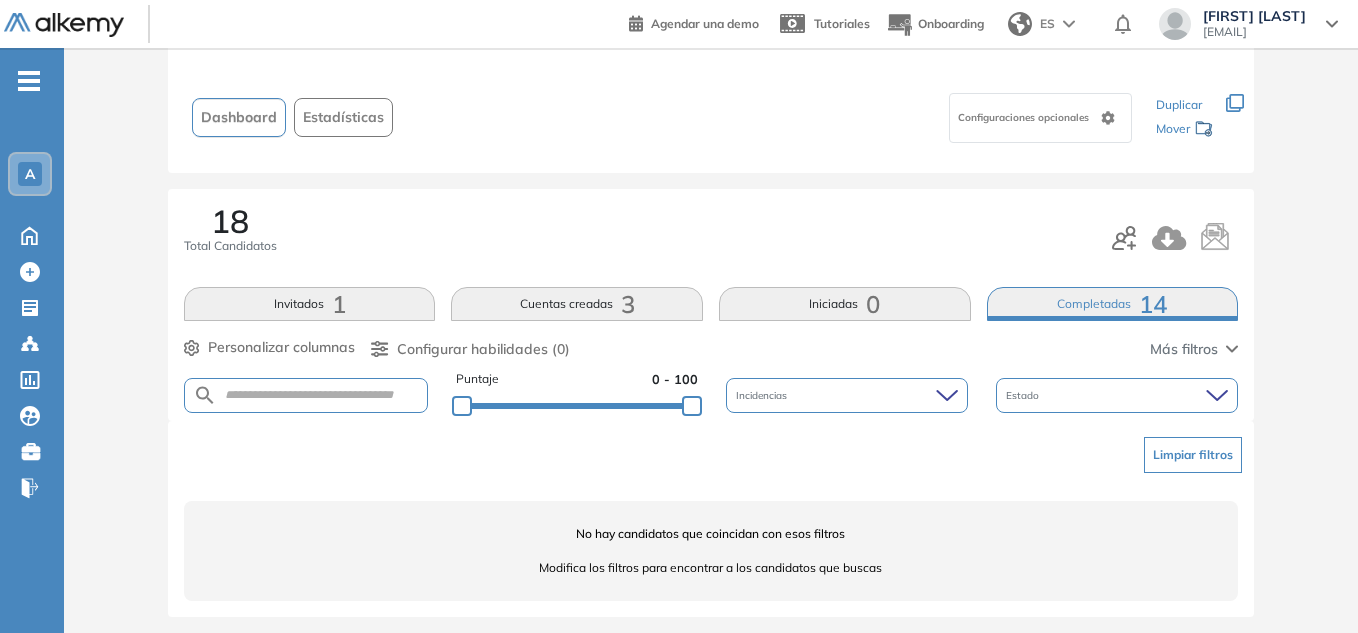 click on "Completadas 14" at bounding box center (1113, 304) 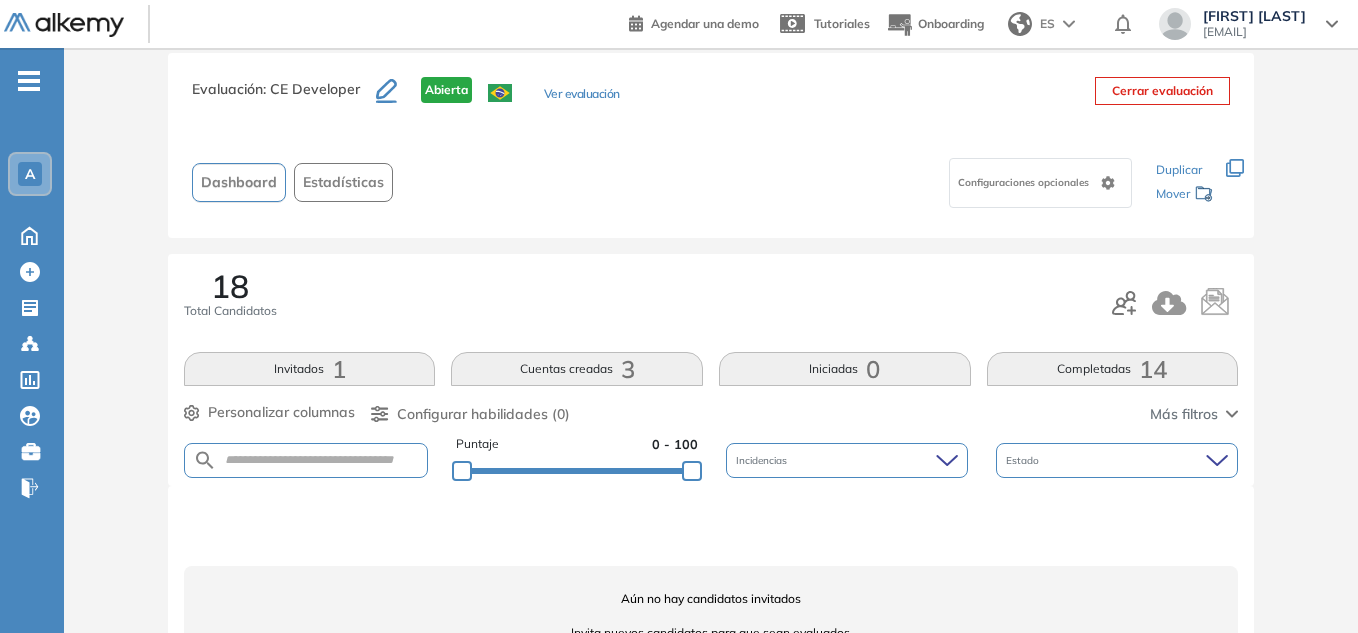 scroll, scrollTop: 0, scrollLeft: 0, axis: both 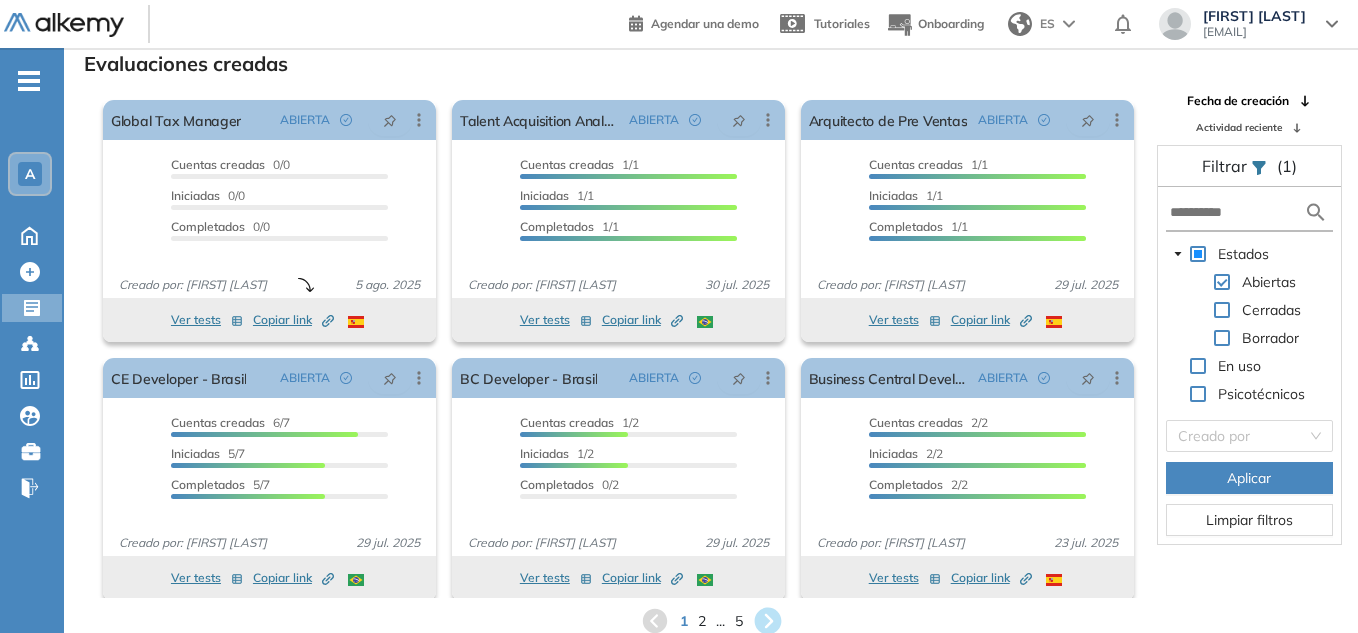 click 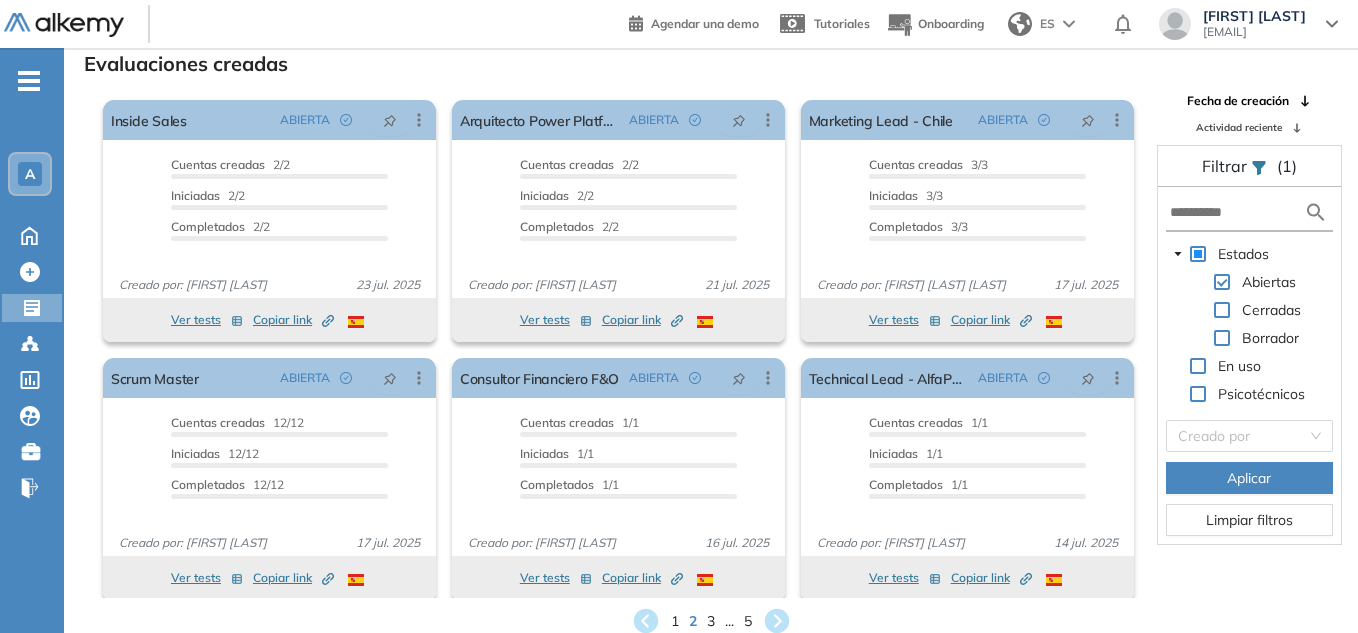 click on "Ver tests Copiar link Created by potrace 1.16, written by Peter Selinger 2001-2019" at bounding box center [618, 578] 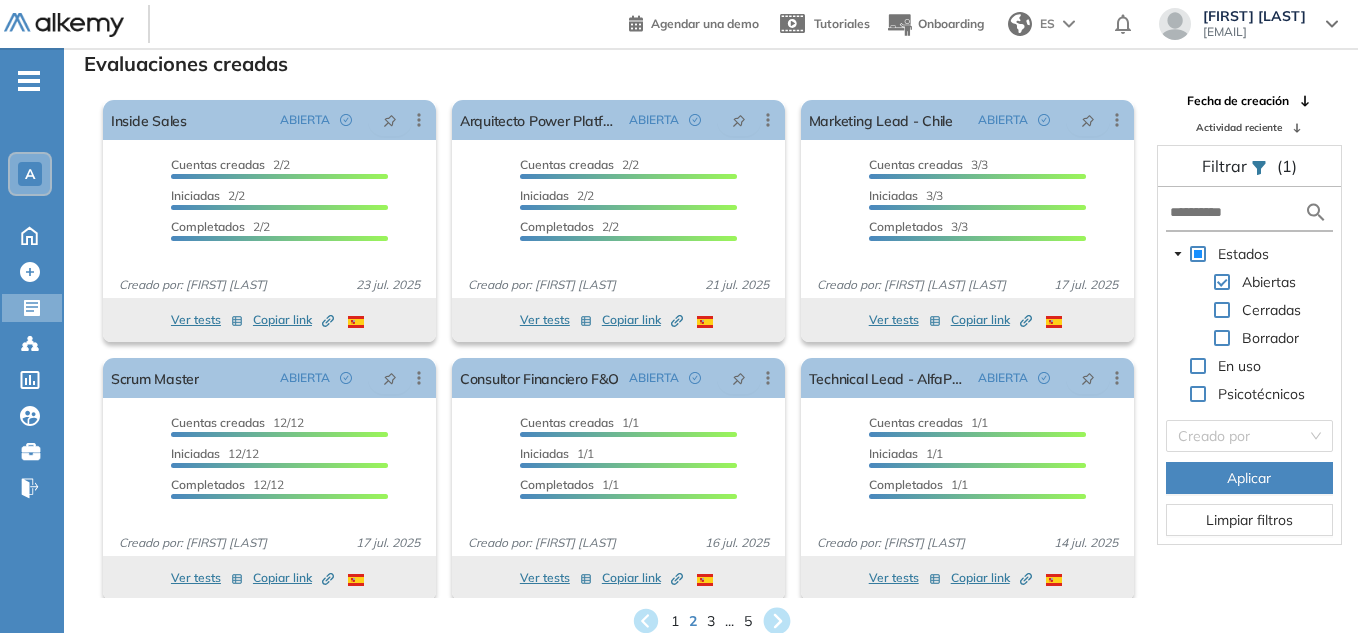 click 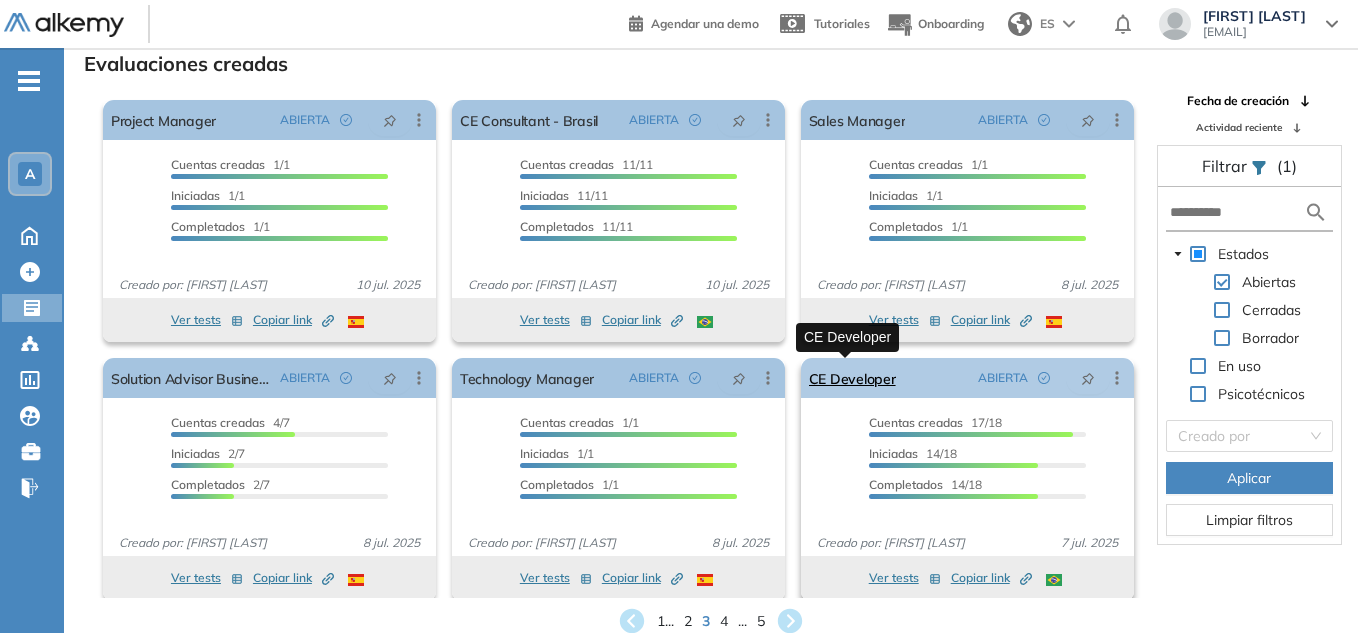 click on "CE Developer" at bounding box center (852, 378) 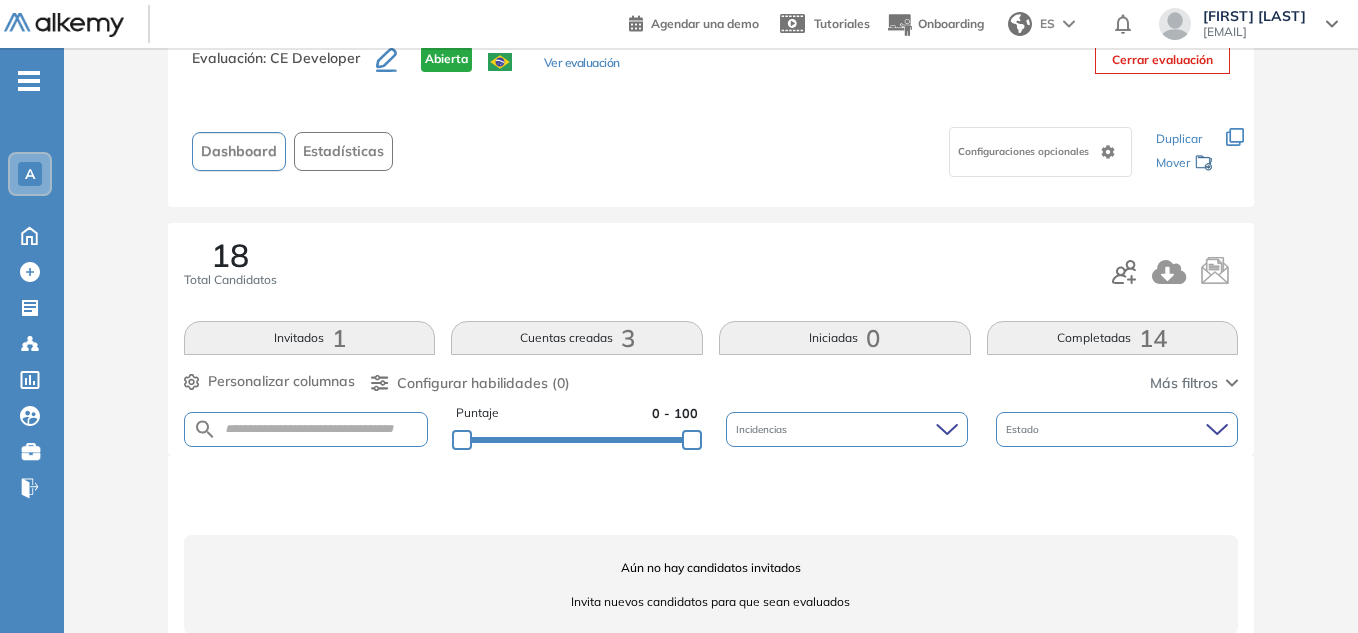 scroll, scrollTop: 108, scrollLeft: 0, axis: vertical 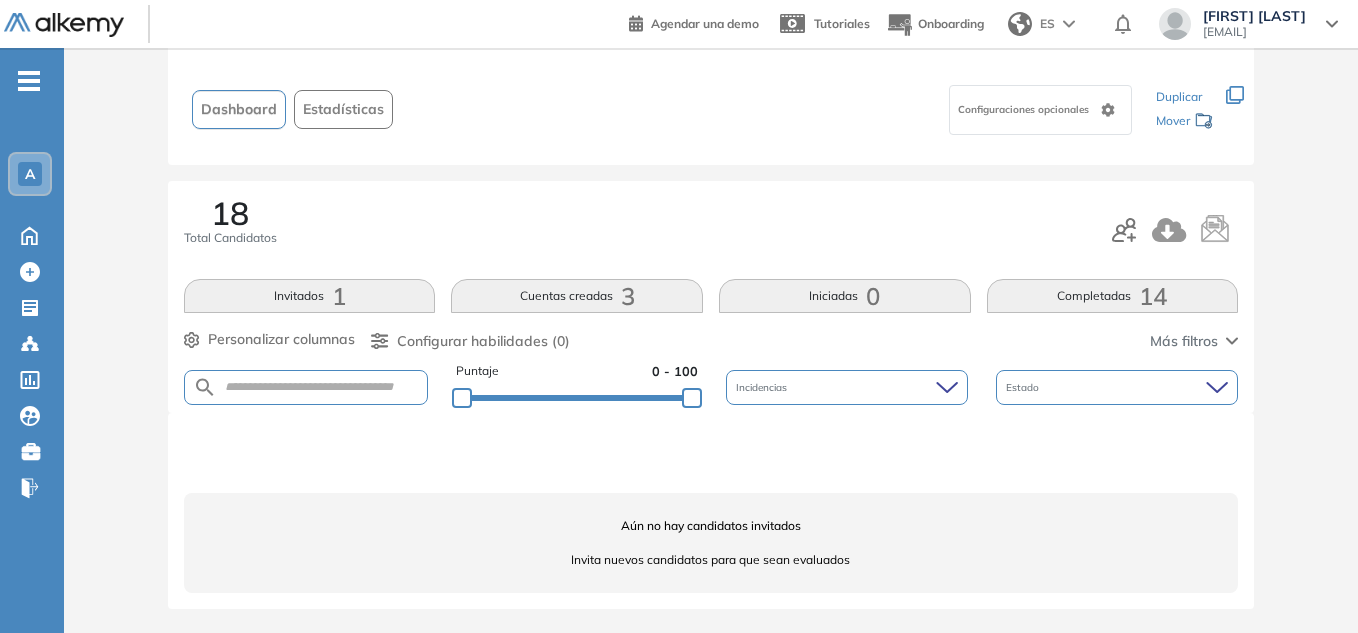 click on "Invitados 1" at bounding box center [310, 296] 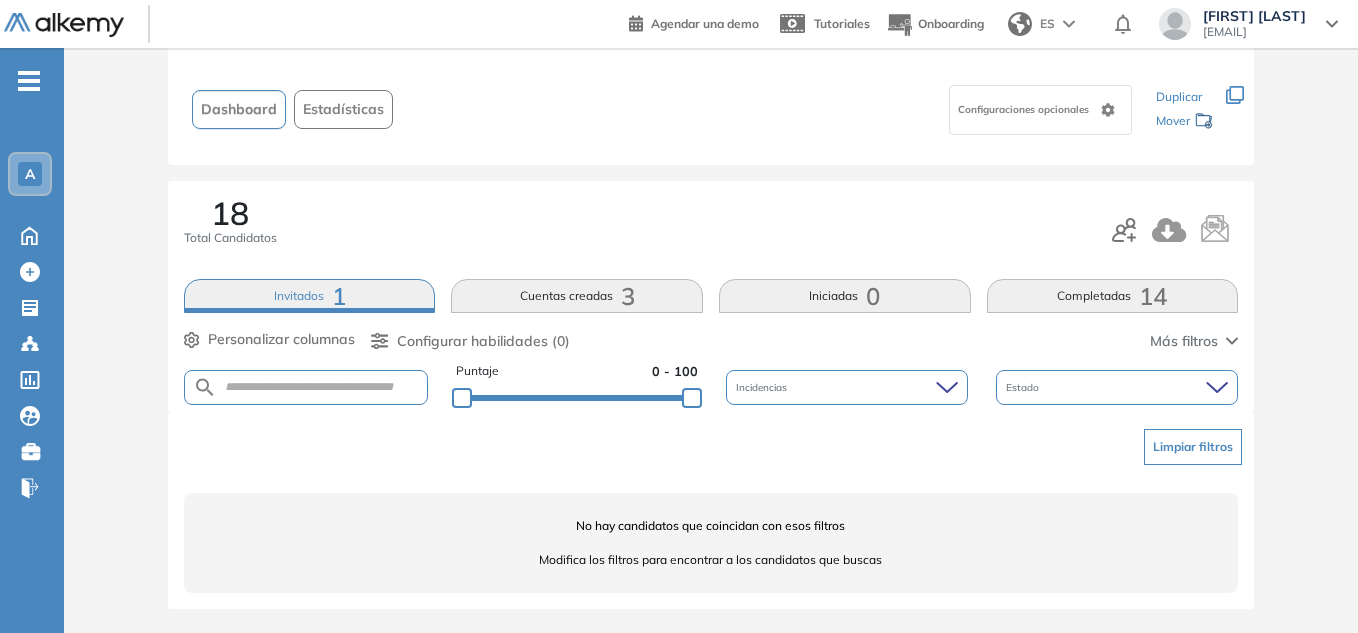click on "Cuentas creadas 3" at bounding box center (577, 296) 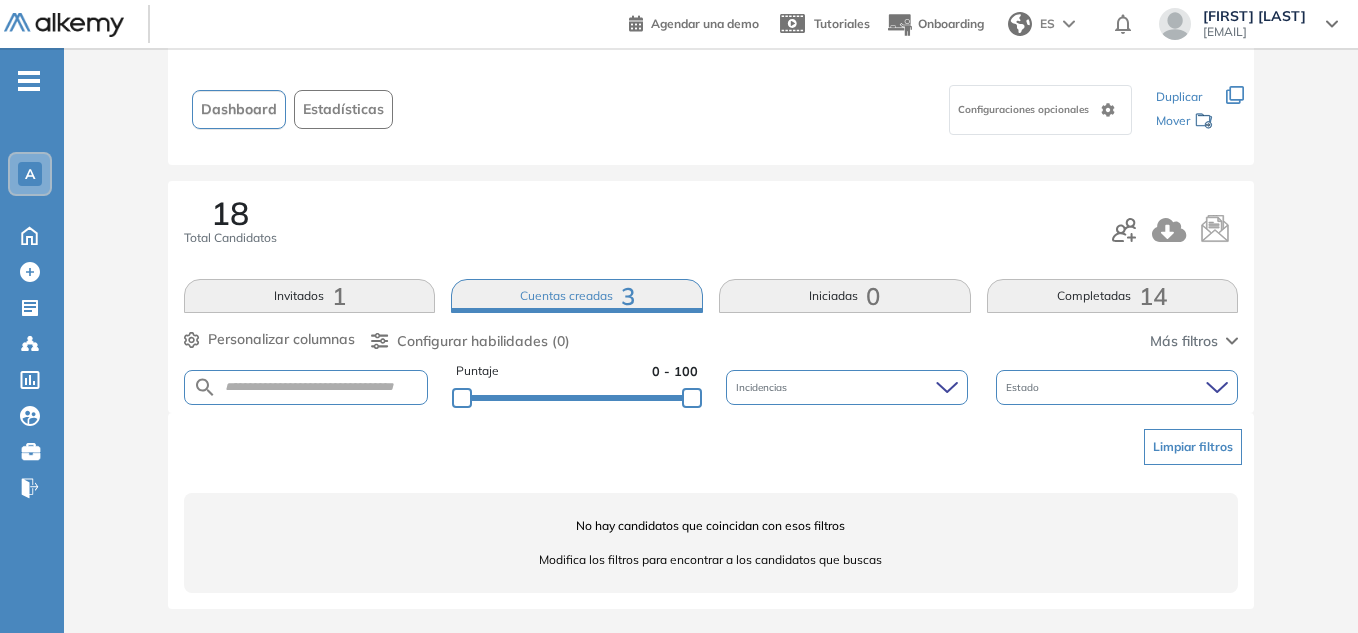 click on "Completadas 14" at bounding box center [1113, 296] 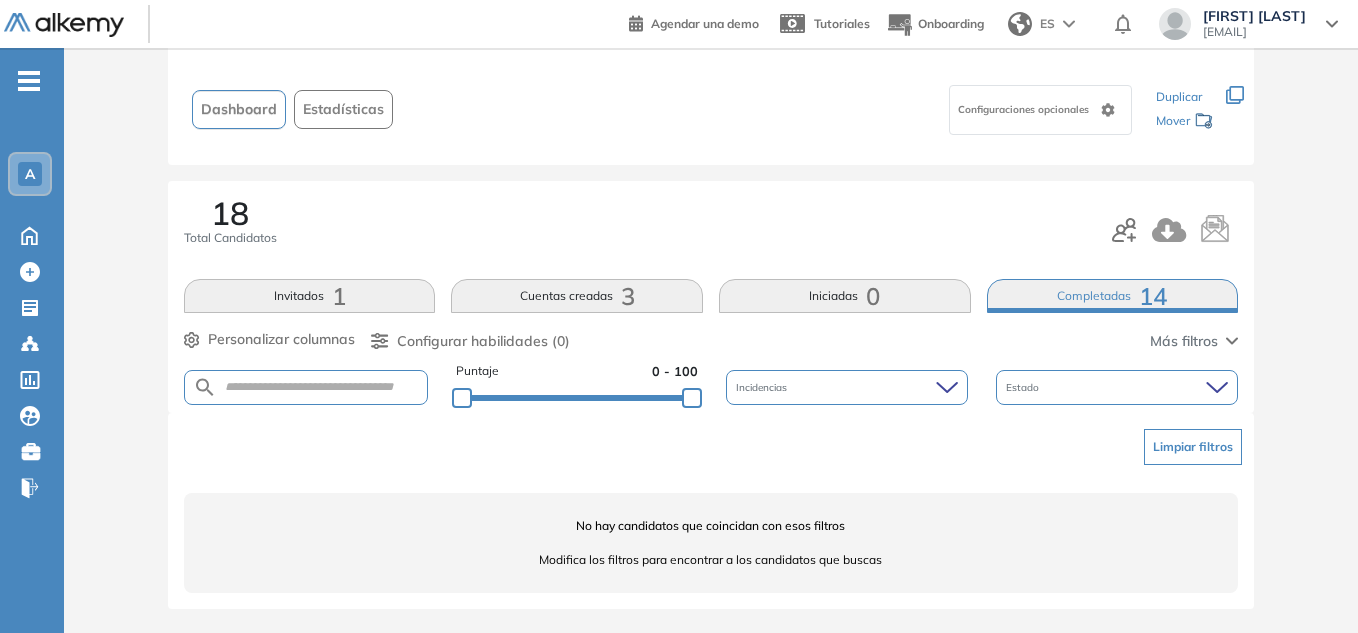 click on "Completadas 14" at bounding box center [1113, 296] 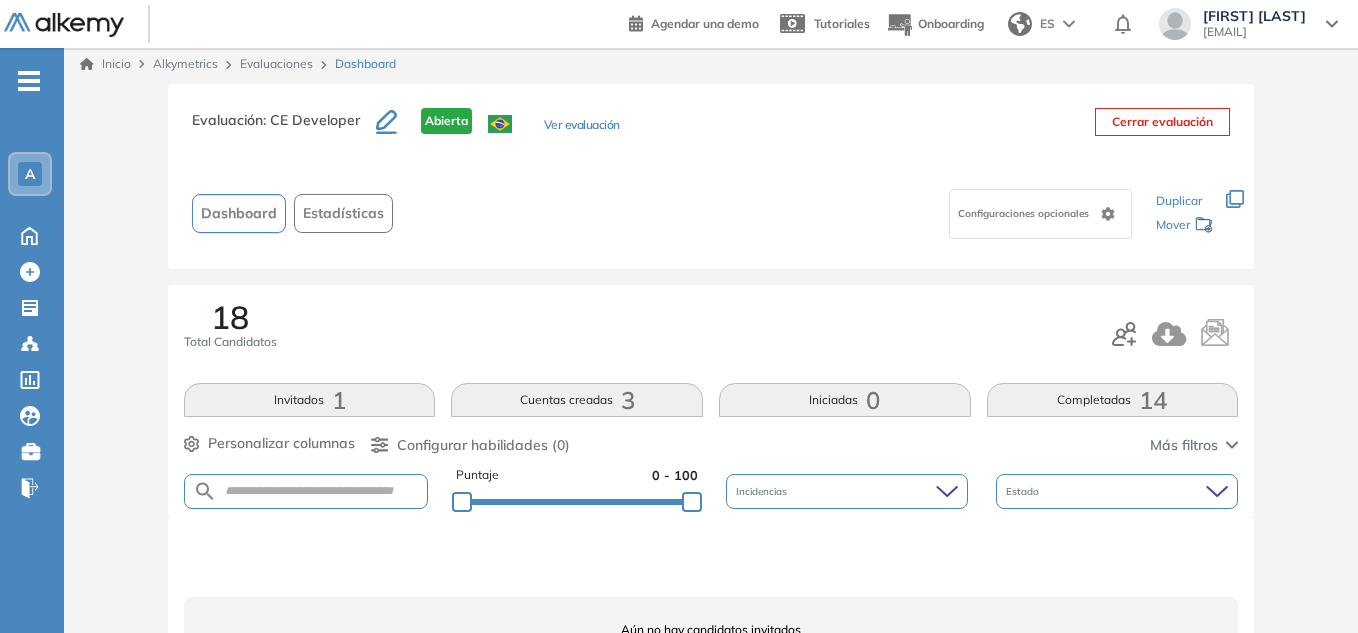 scroll, scrollTop: 0, scrollLeft: 0, axis: both 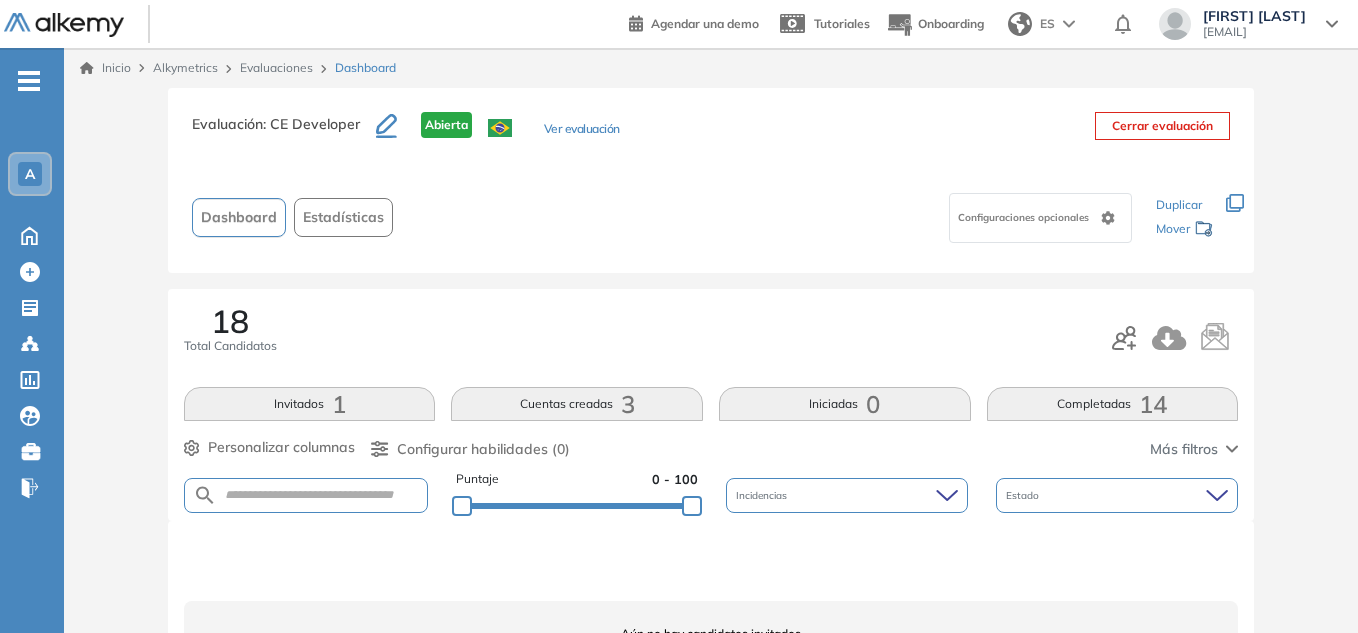 click on "18" at bounding box center [230, 321] 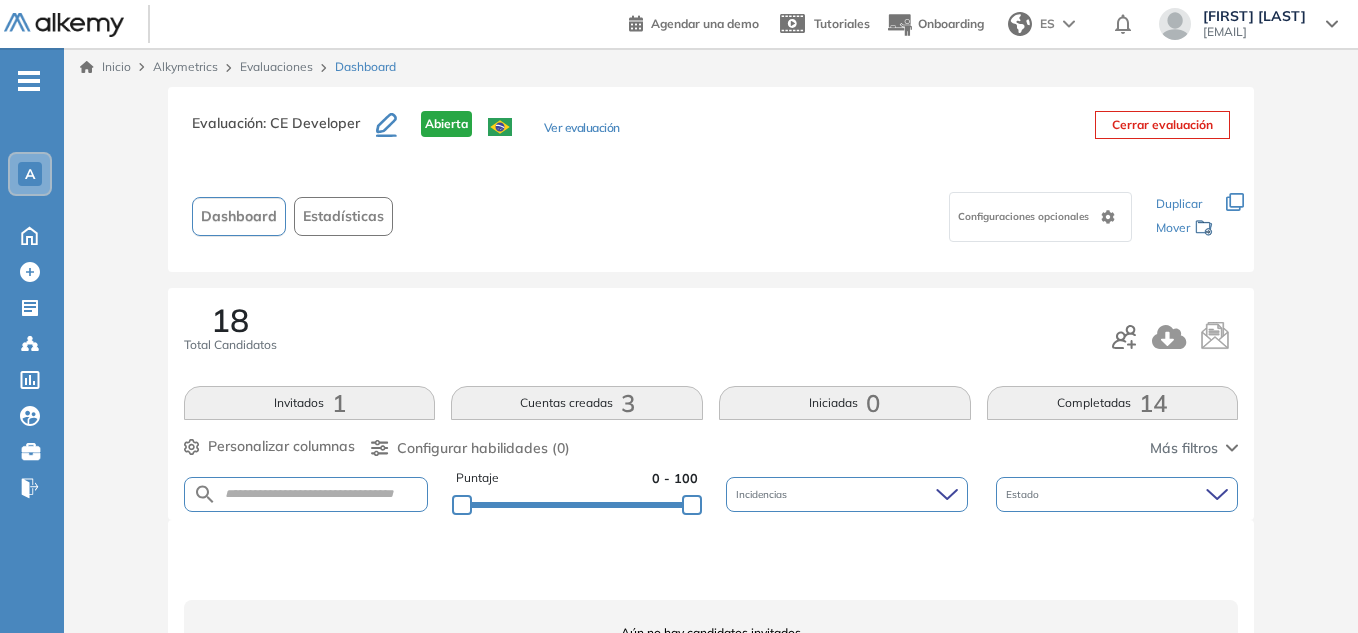 scroll, scrollTop: 0, scrollLeft: 0, axis: both 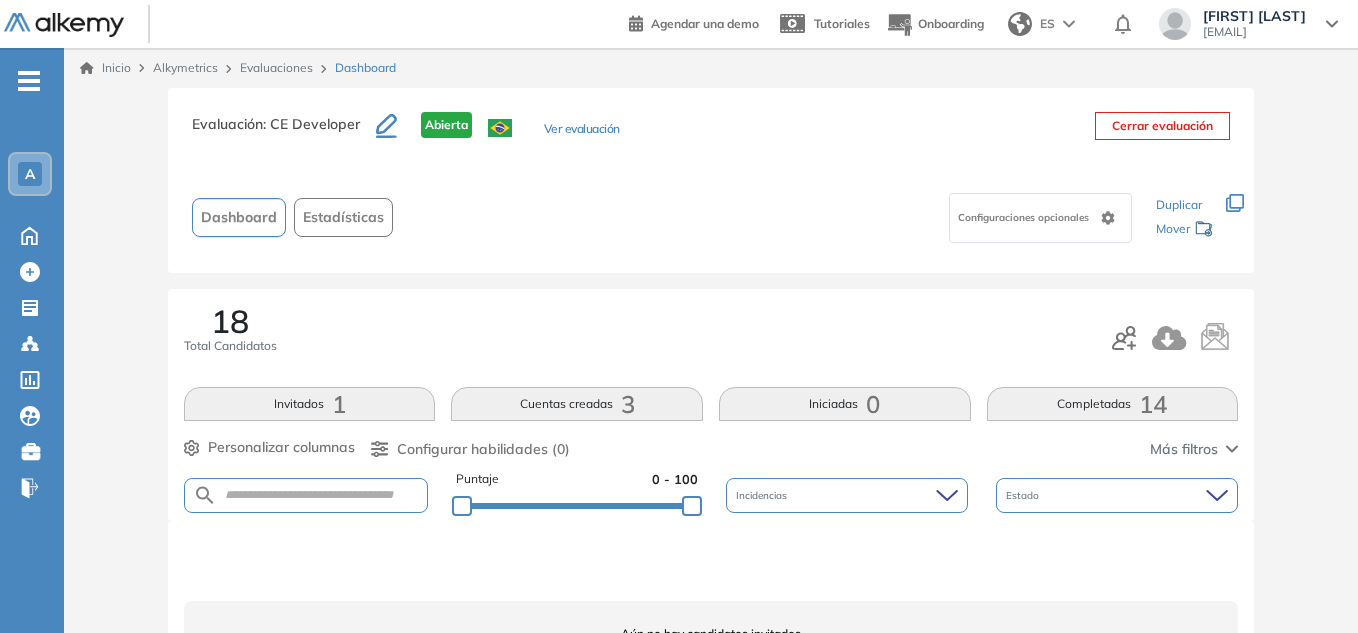 click on "Completadas 14" at bounding box center [1113, 404] 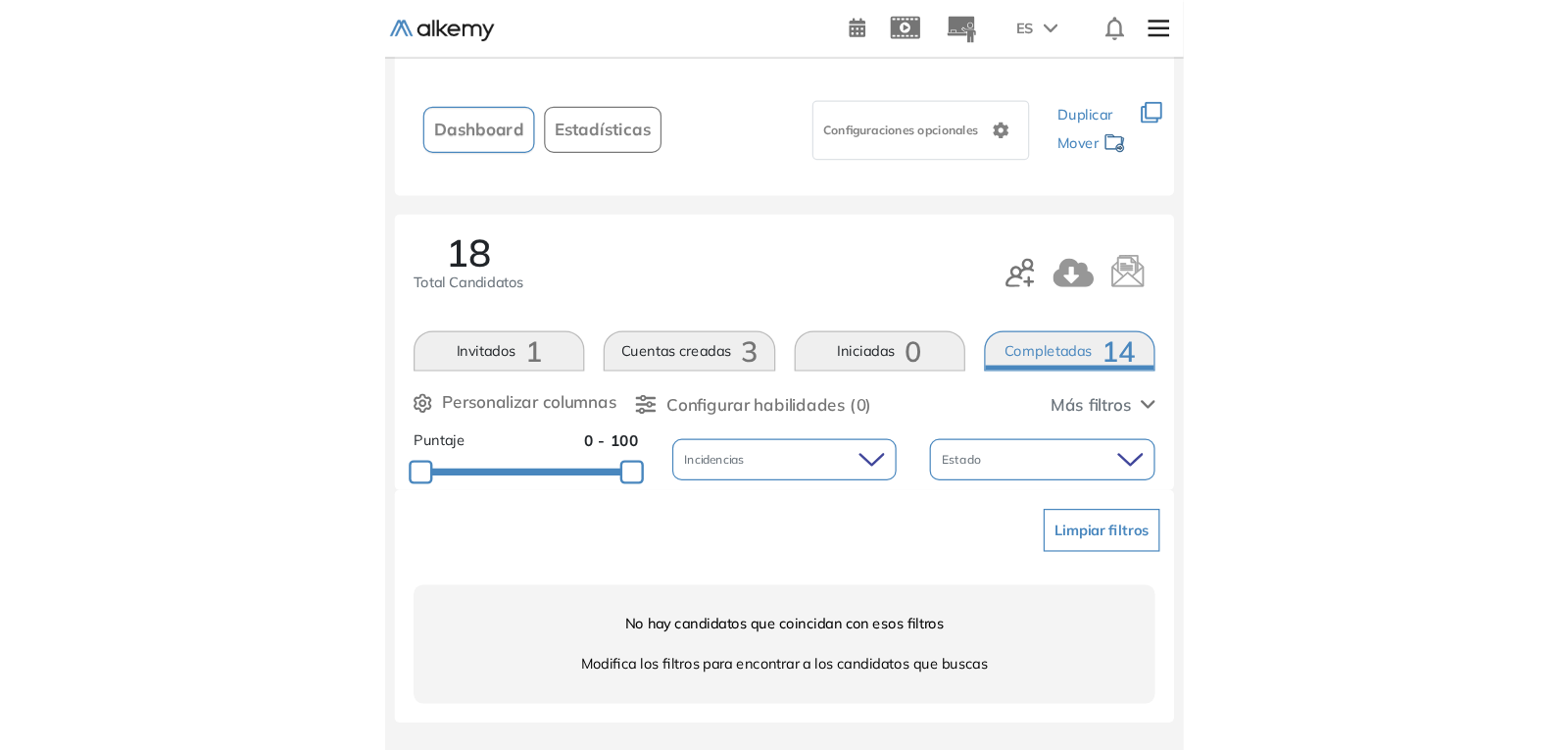 scroll, scrollTop: 0, scrollLeft: 0, axis: both 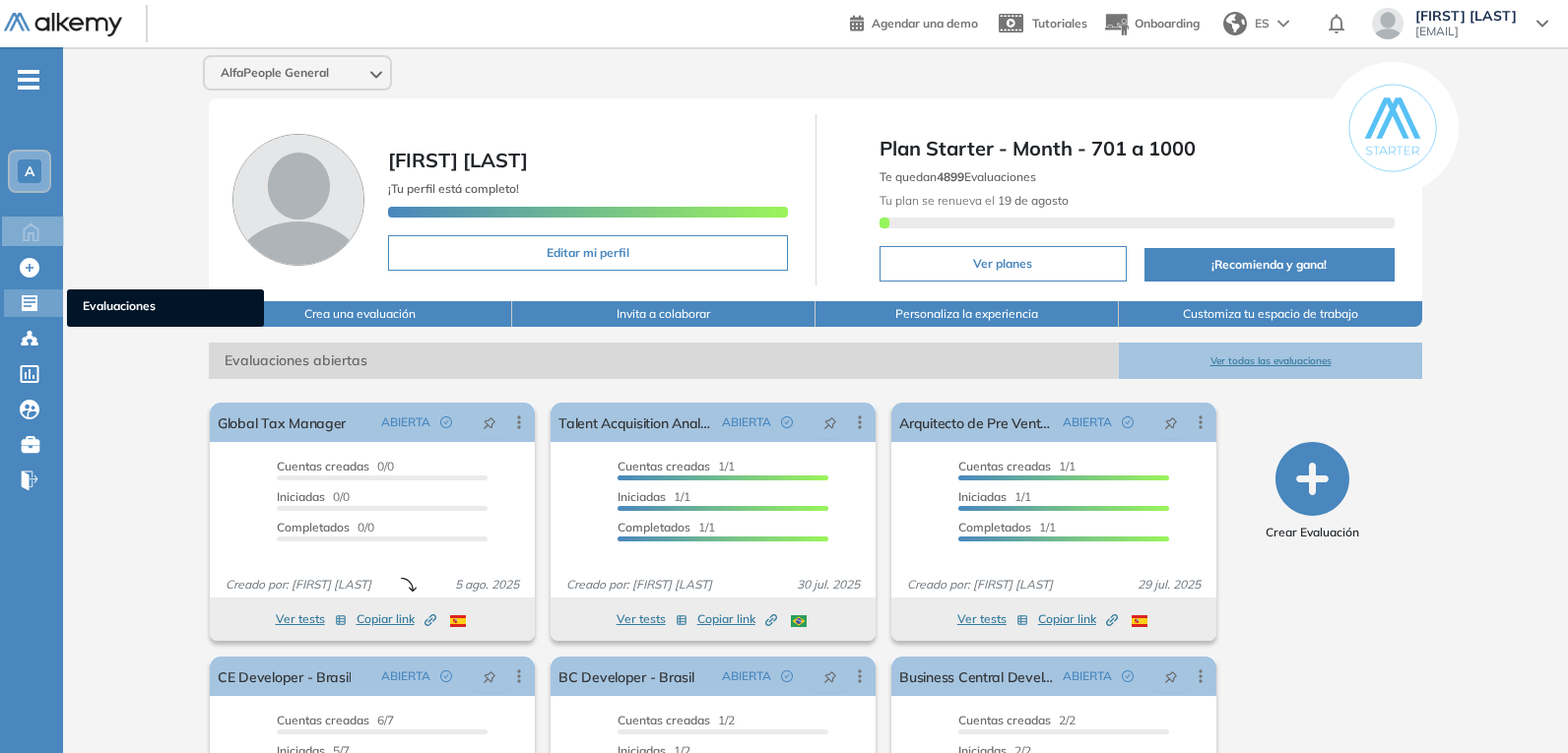click at bounding box center [32, 301] 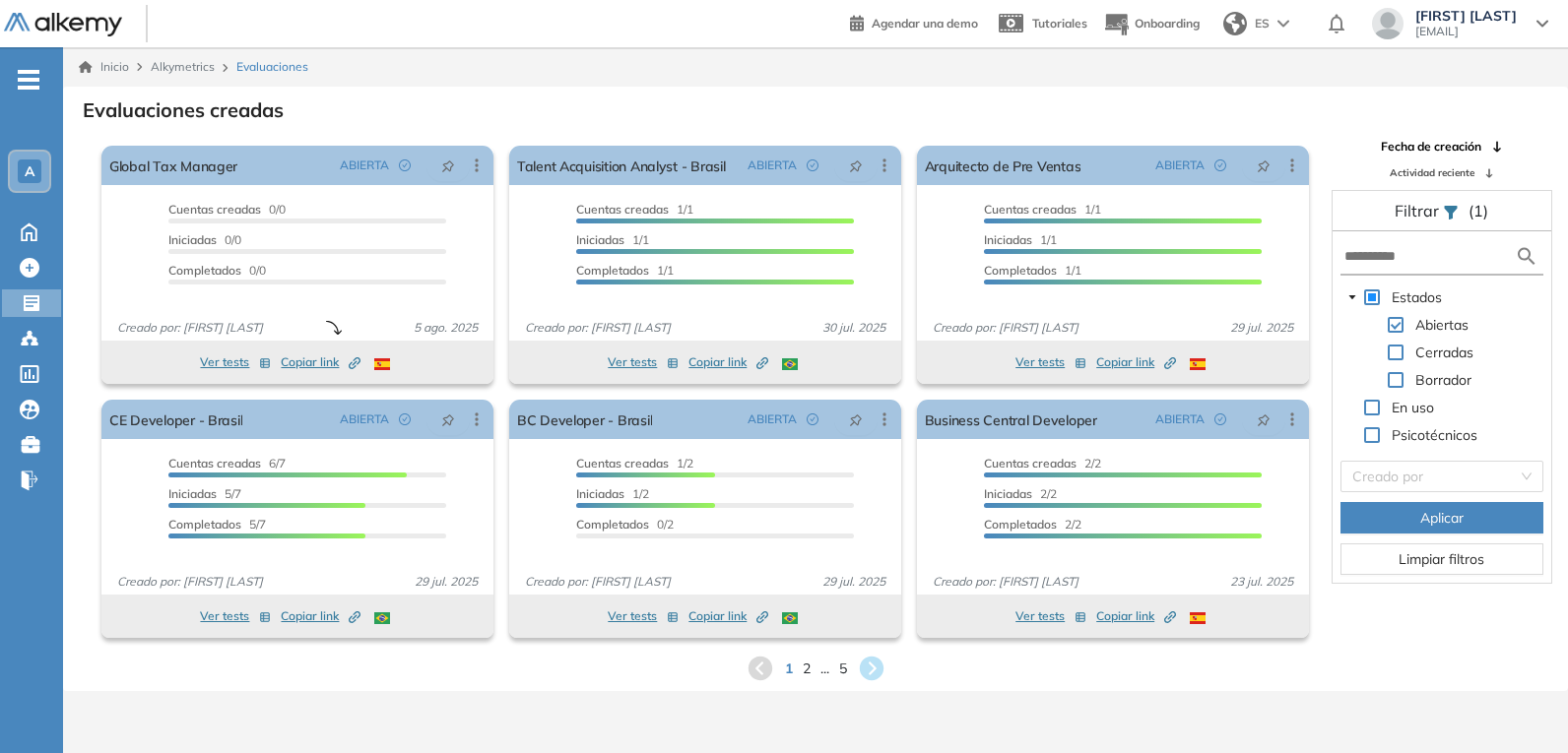 click 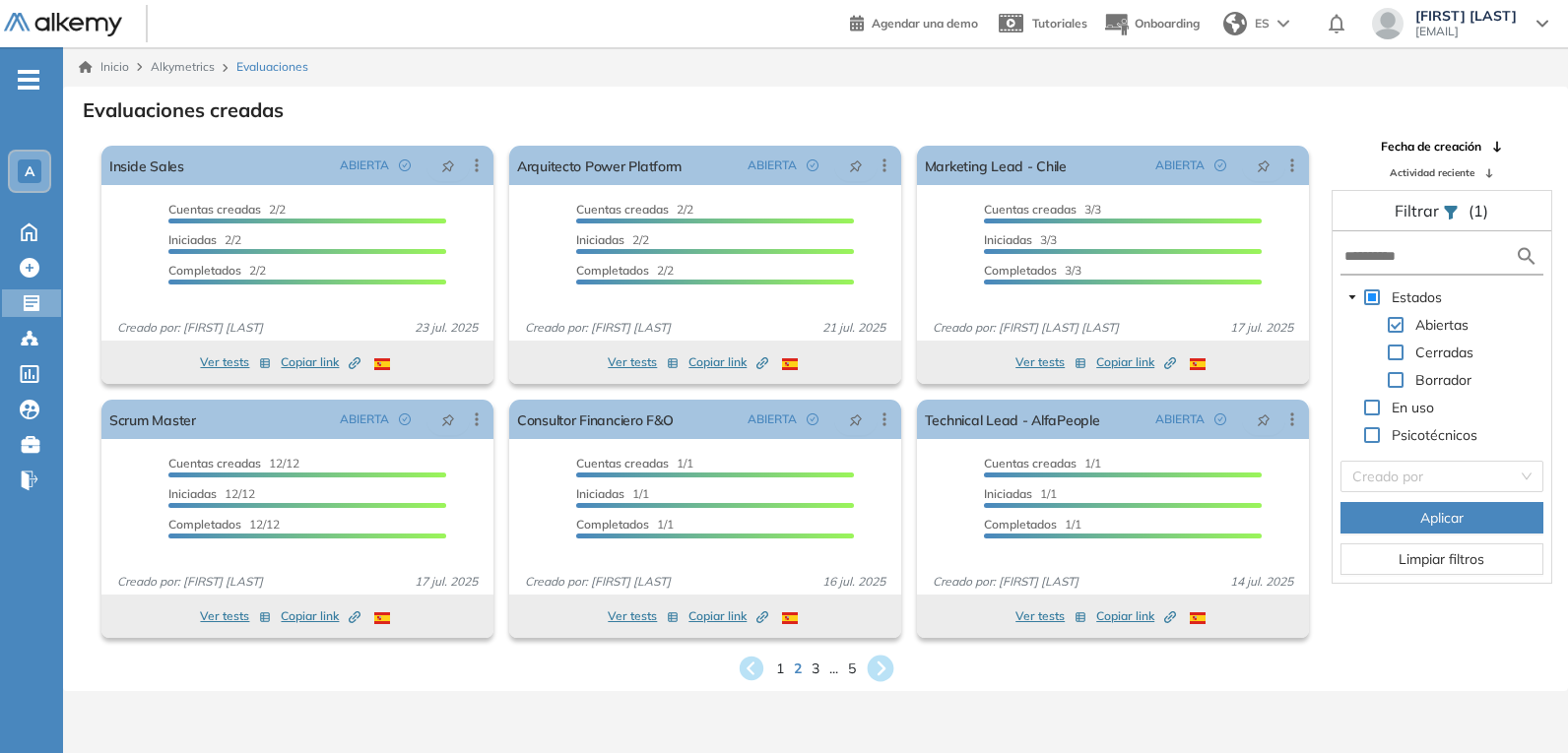 click 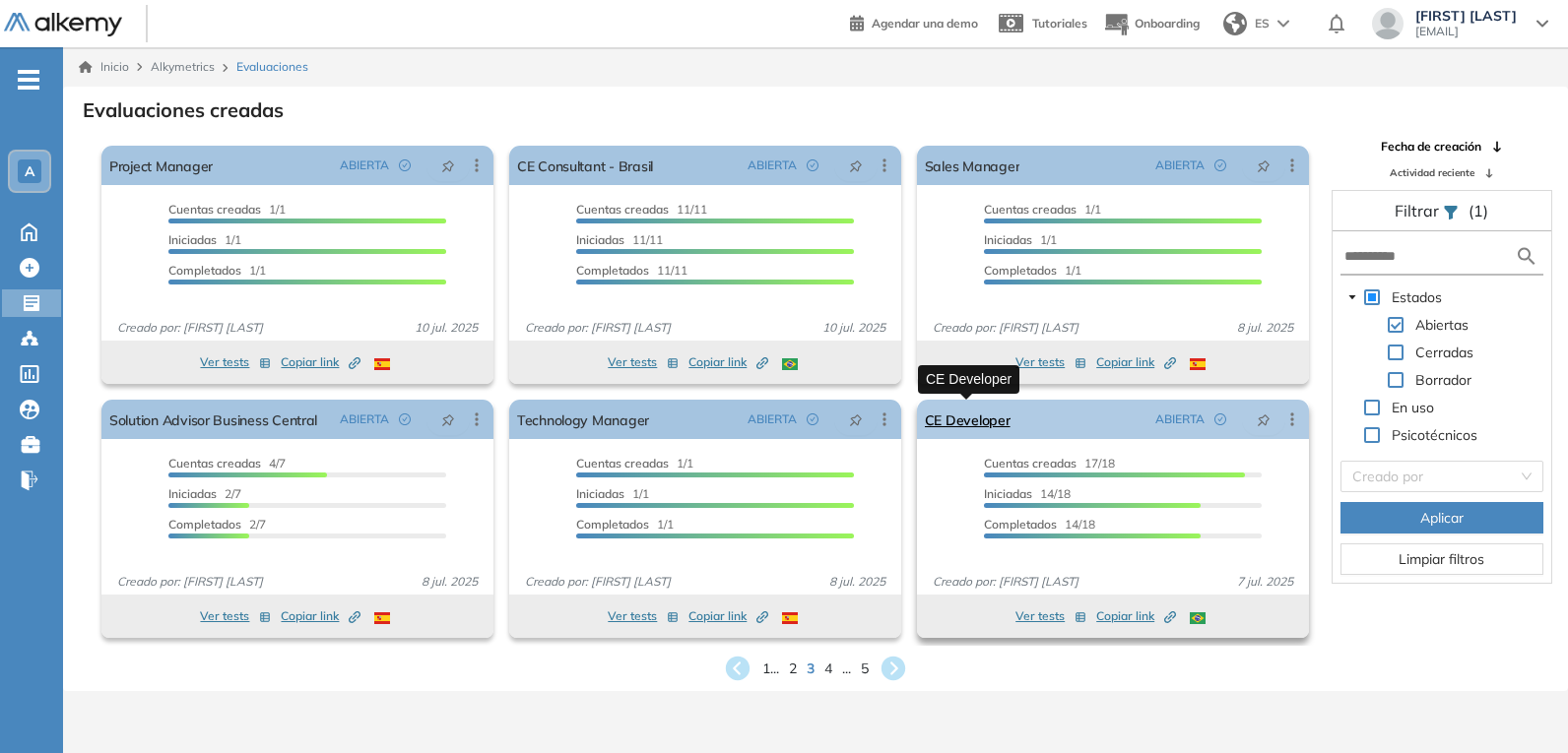 click on "CE Developer" at bounding box center [967, 419] 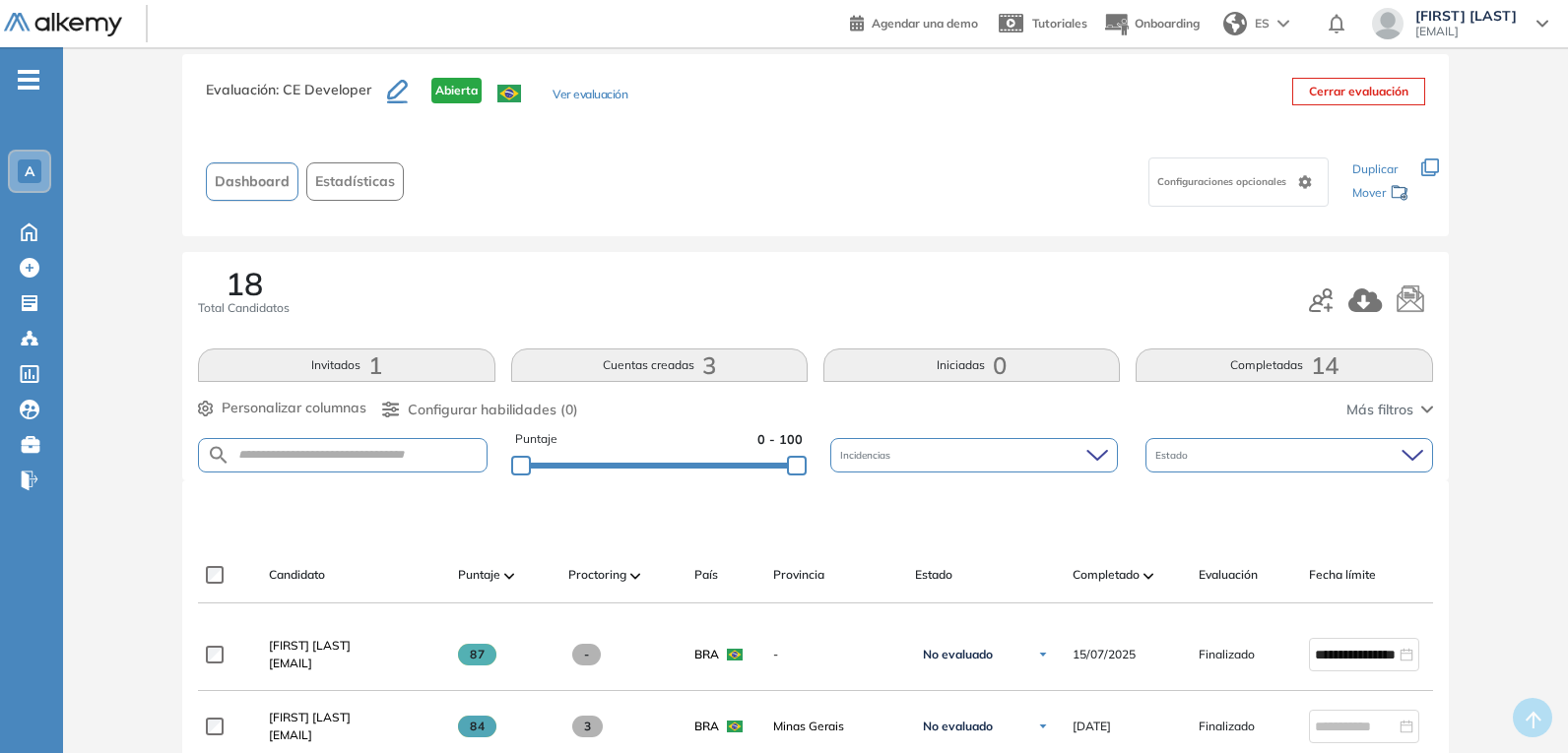 scroll, scrollTop: 0, scrollLeft: 0, axis: both 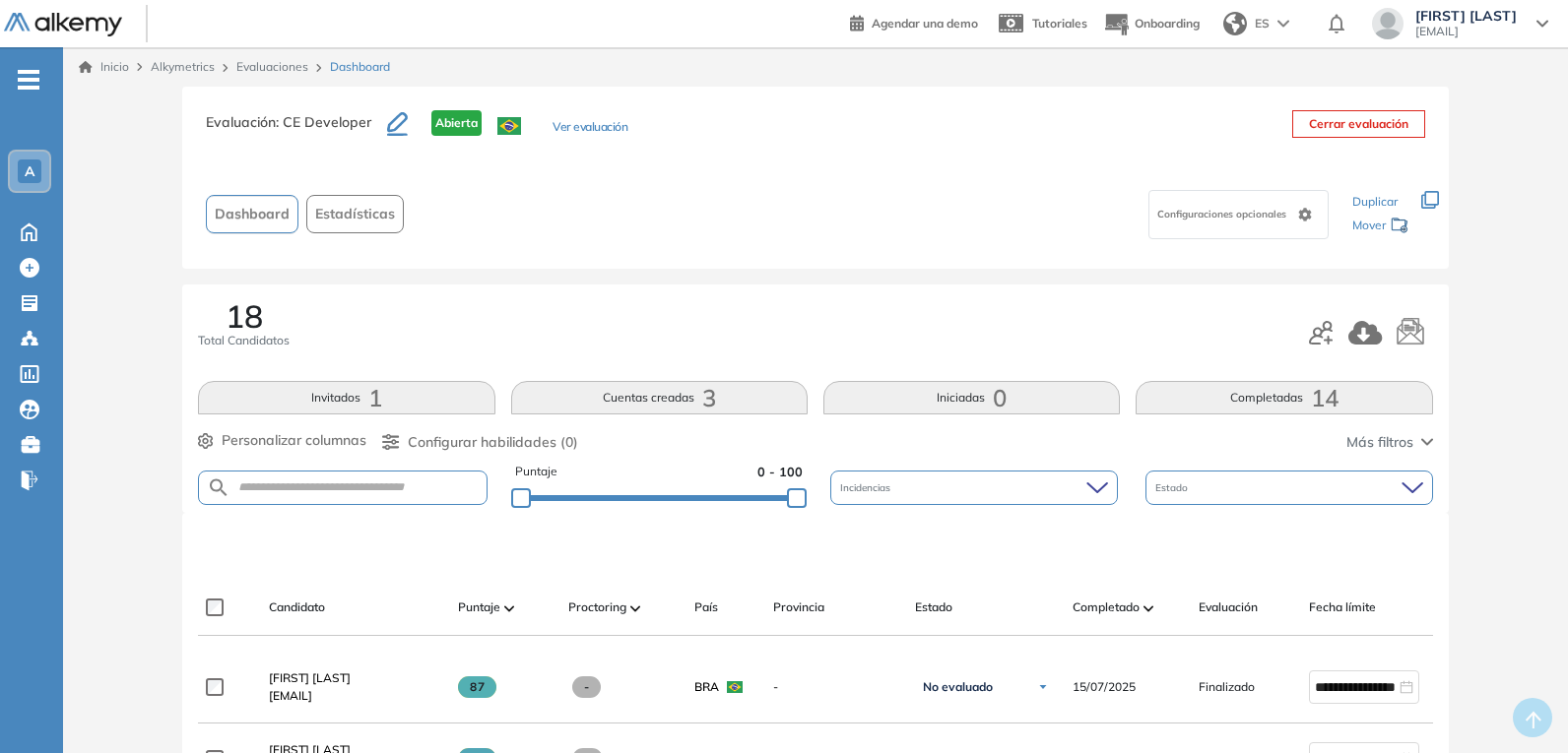 click on "Cerrar evaluación" at bounding box center (1358, 124) 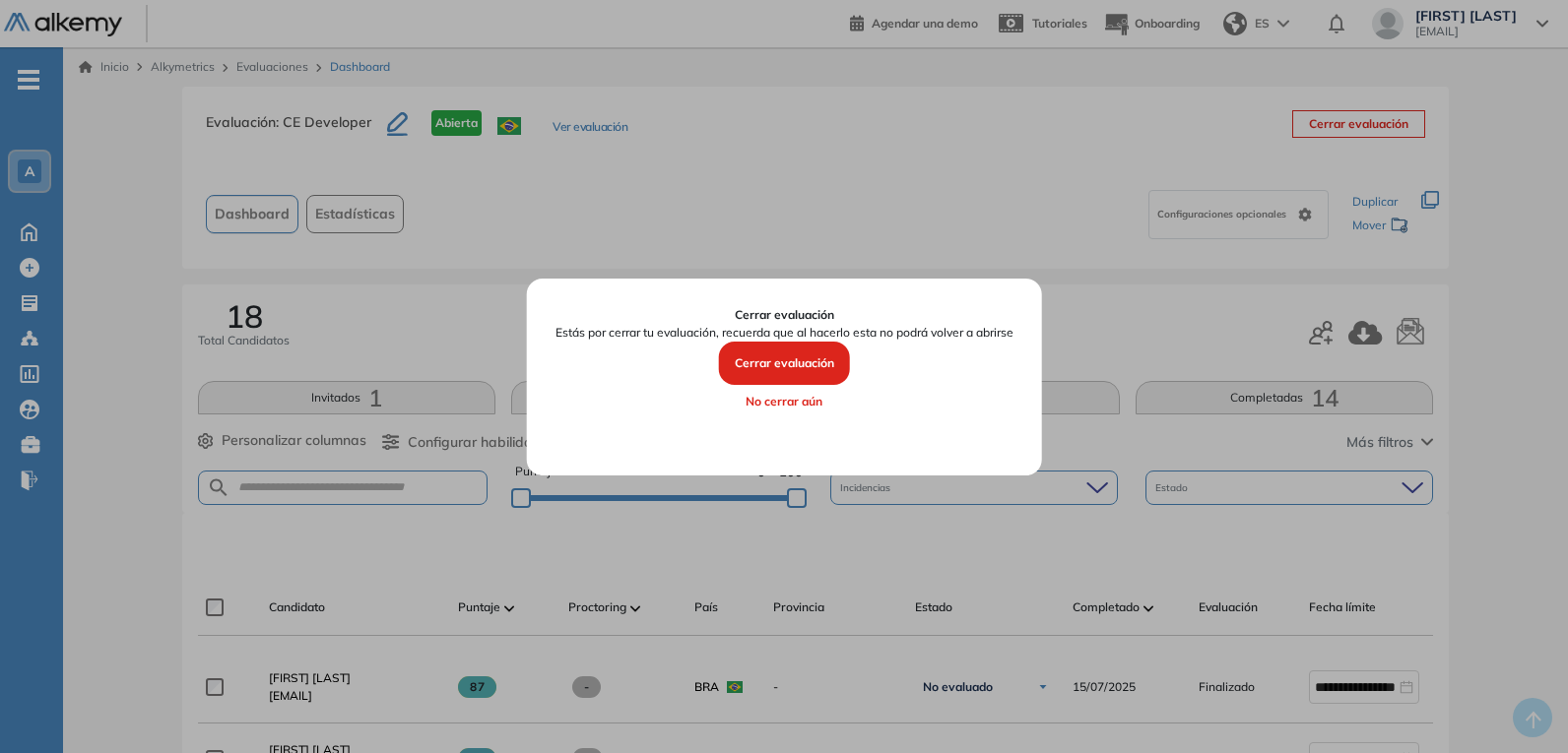 click on "Cerrar evaluación" at bounding box center (784, 363) 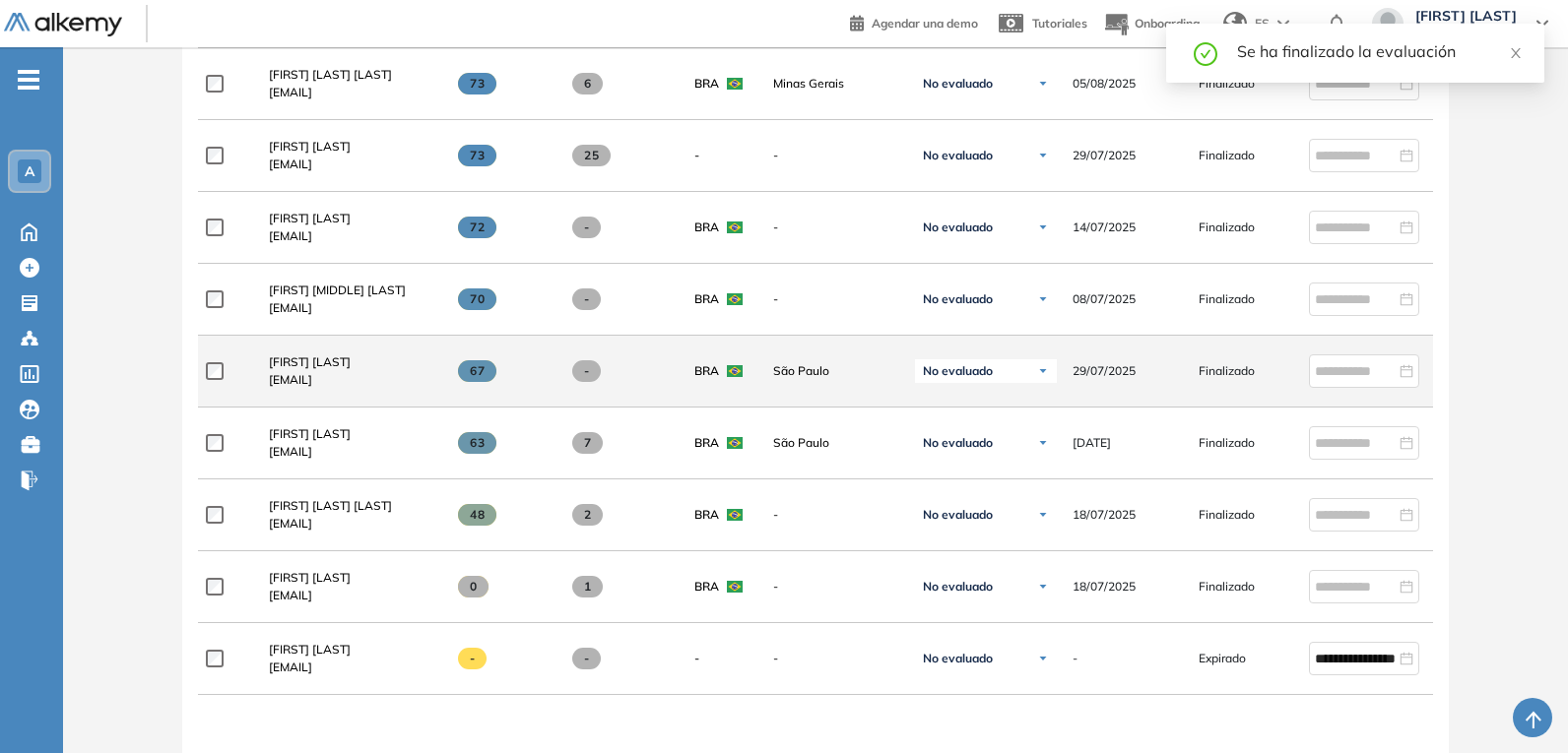 scroll, scrollTop: 1083, scrollLeft: 0, axis: vertical 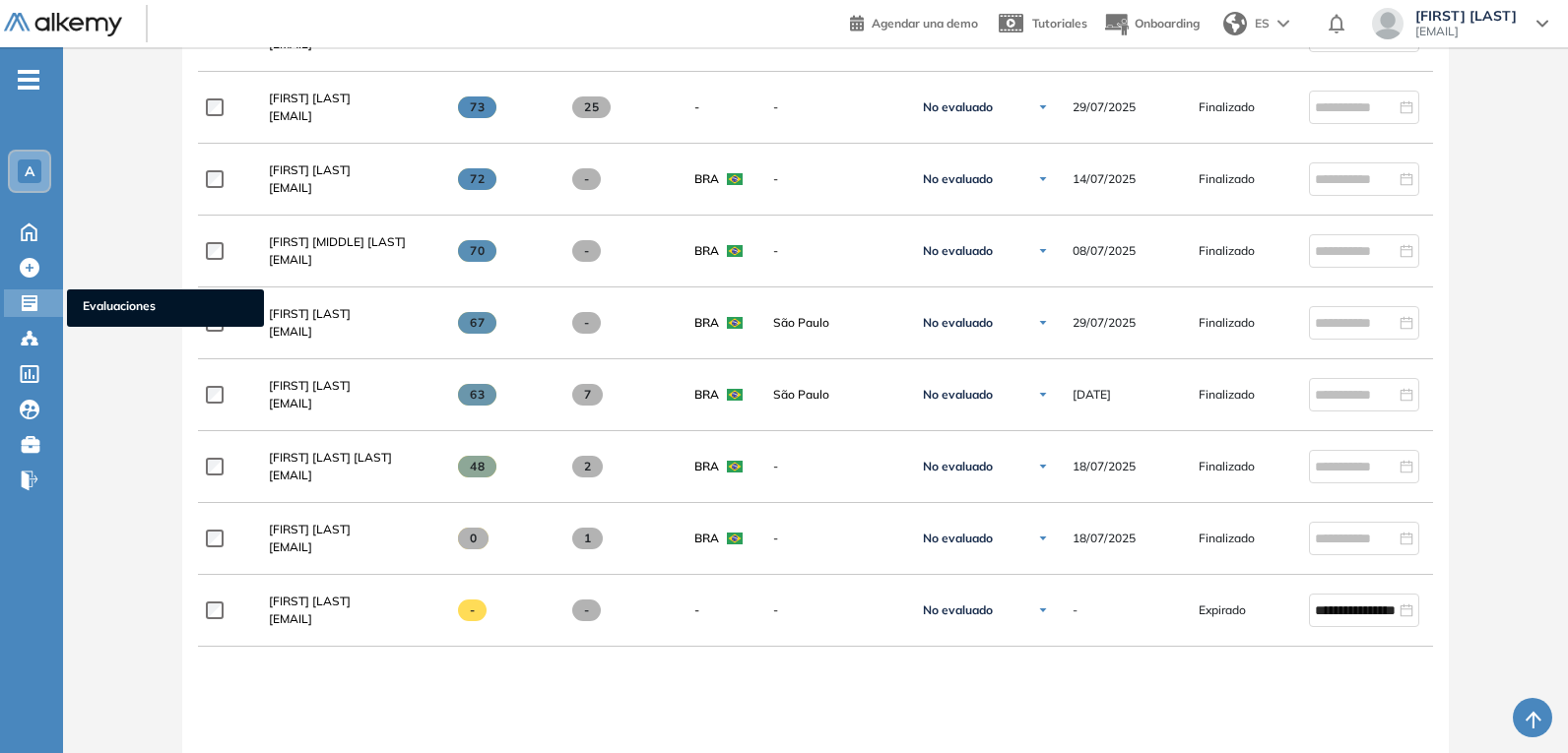 click 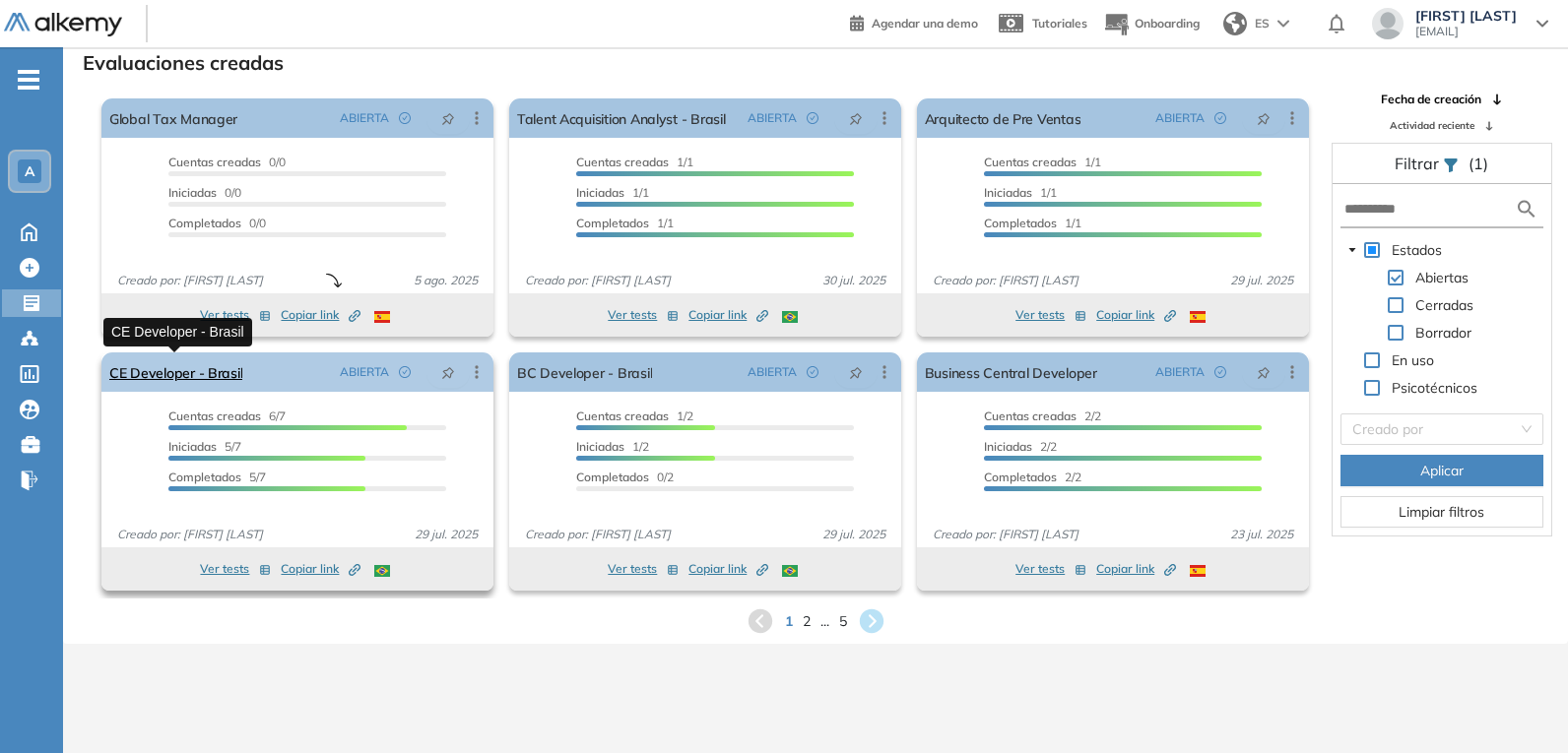 click on "CE Developer - Brasil" at bounding box center [175, 372] 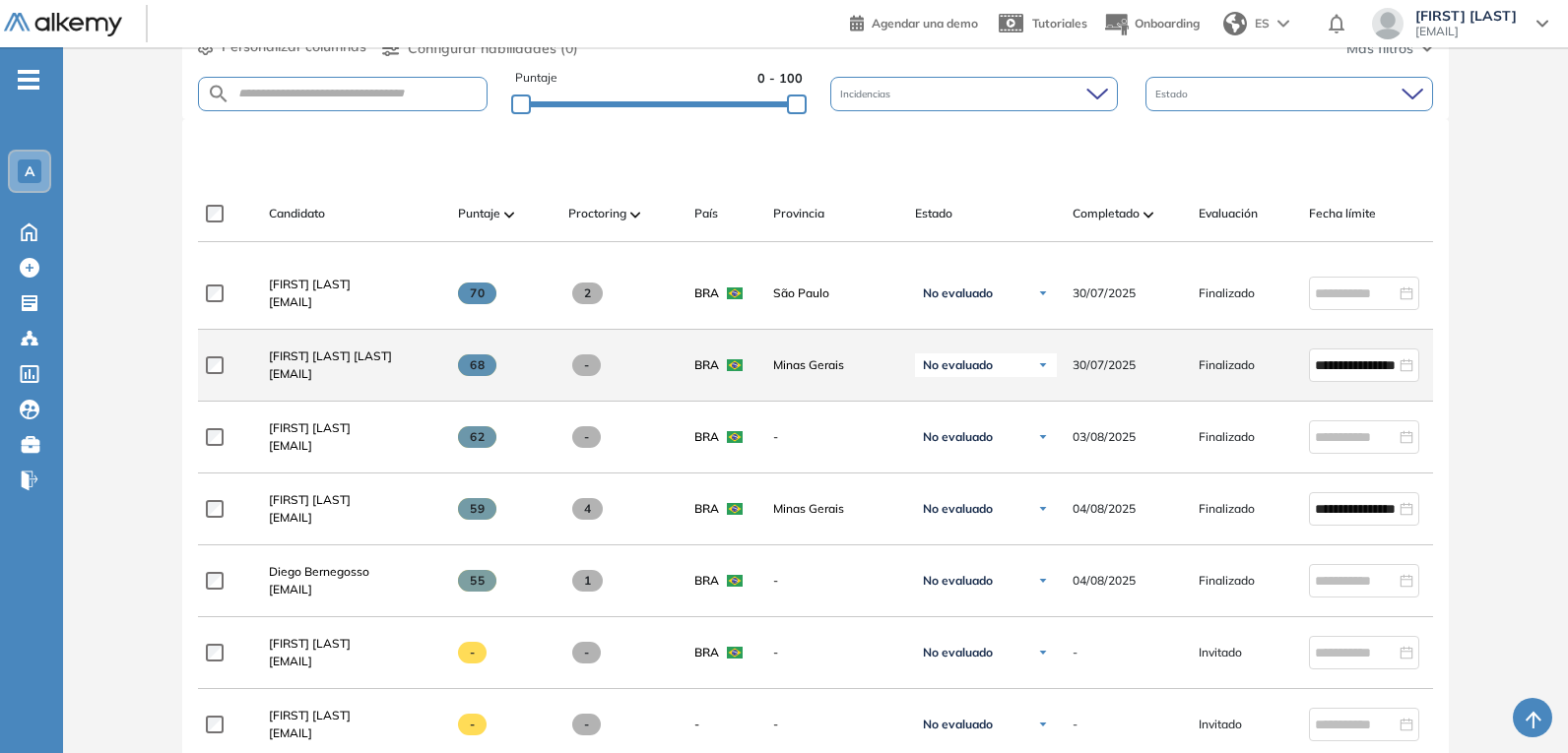 scroll, scrollTop: 492, scrollLeft: 0, axis: vertical 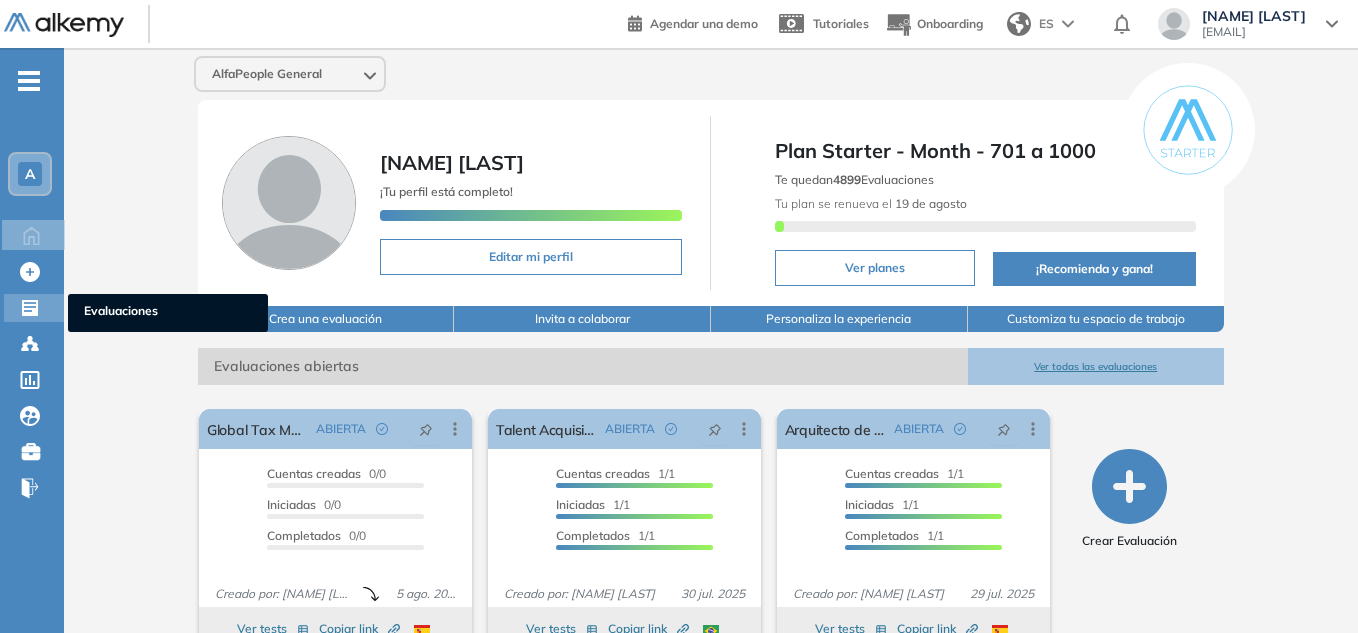 click 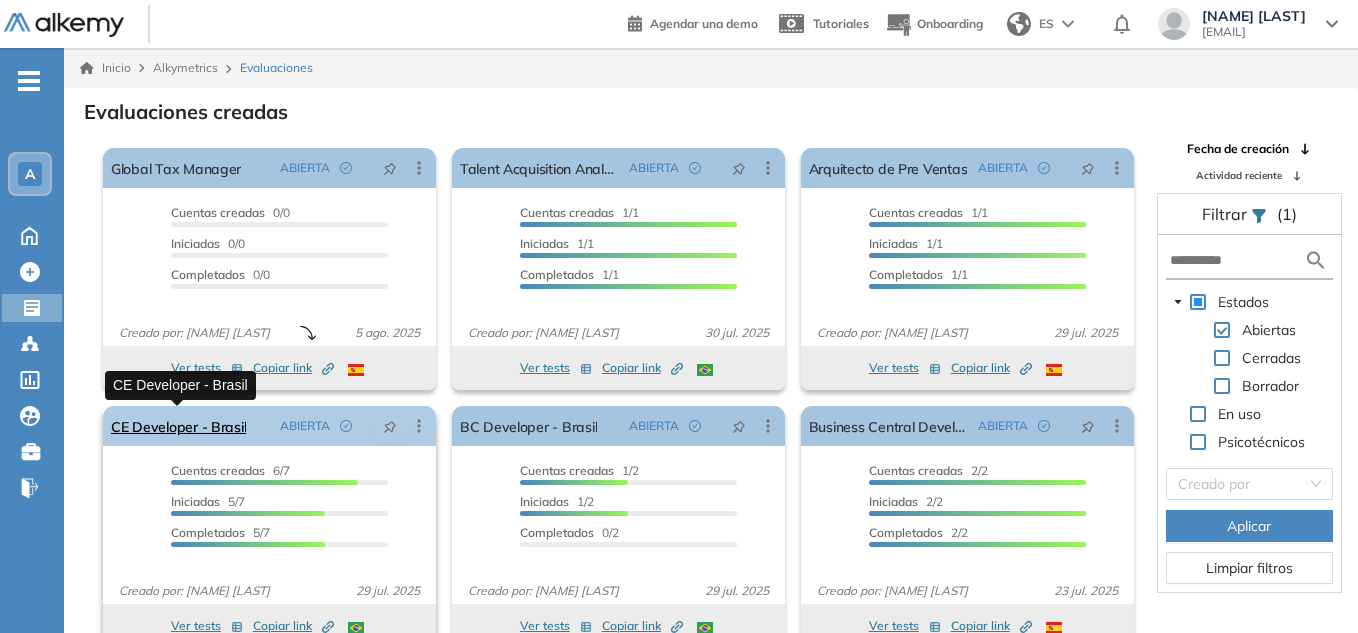 click on "CE Developer - Brasil" at bounding box center [178, 426] 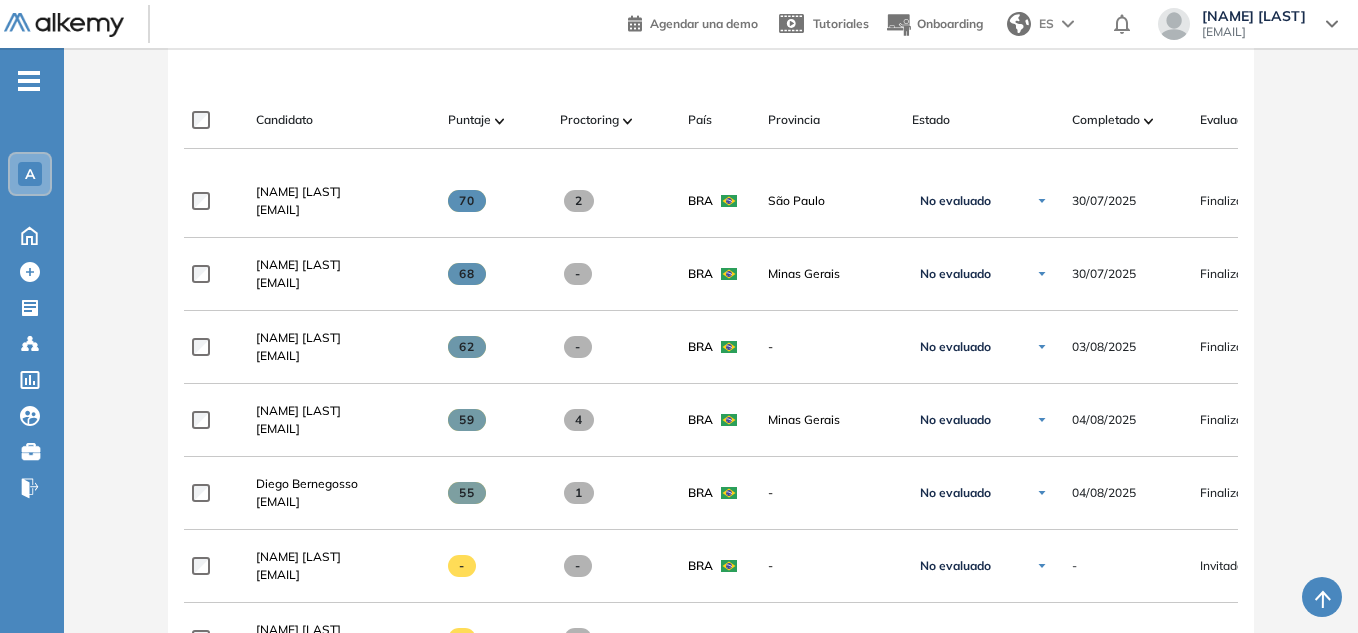 scroll, scrollTop: 528, scrollLeft: 0, axis: vertical 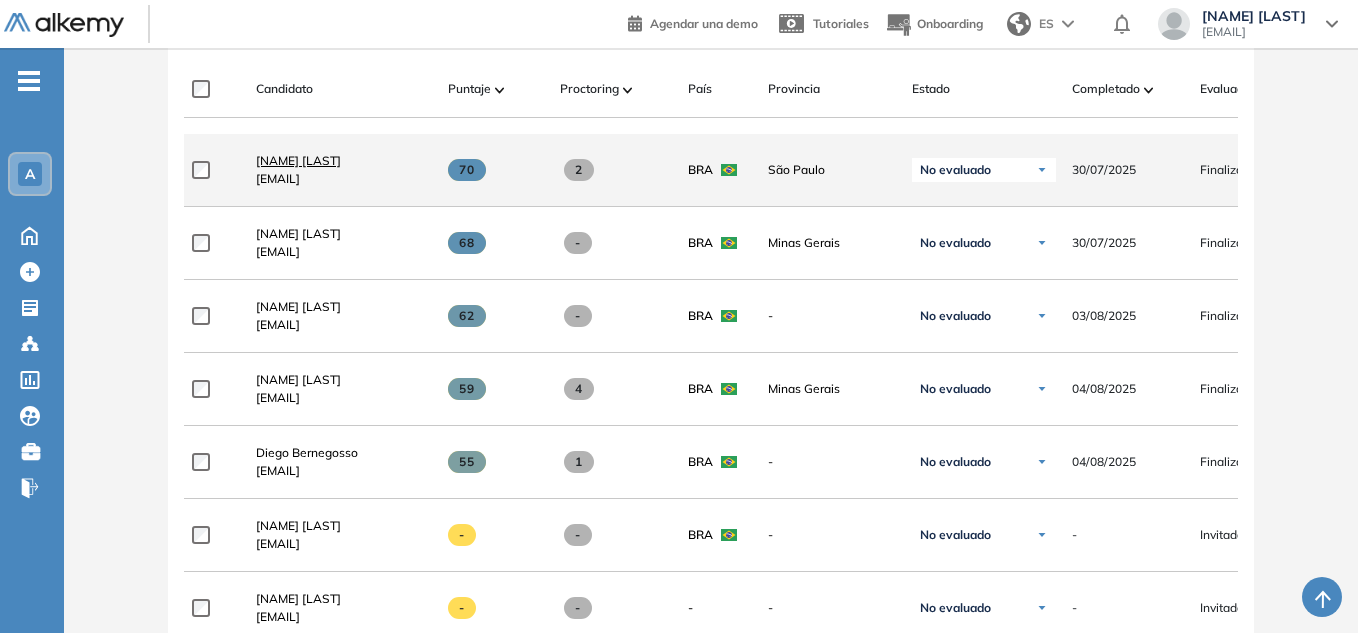 click on "[NAME] [LAST]" at bounding box center [298, 160] 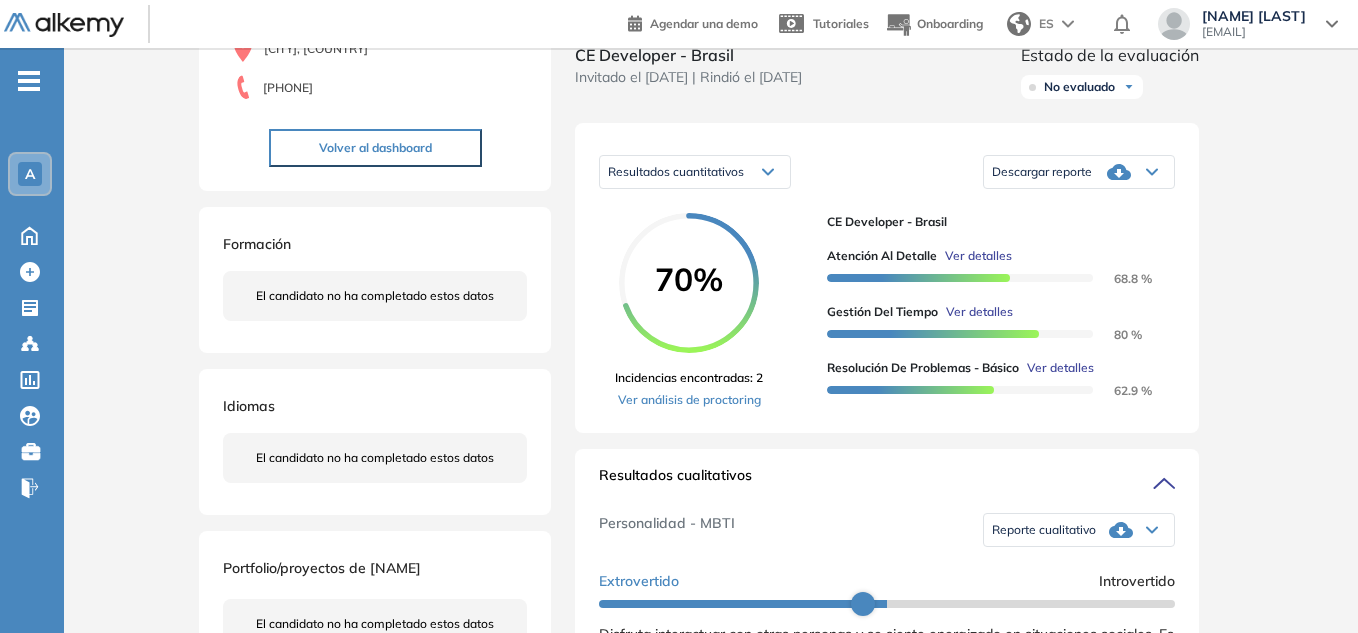scroll, scrollTop: 200, scrollLeft: 0, axis: vertical 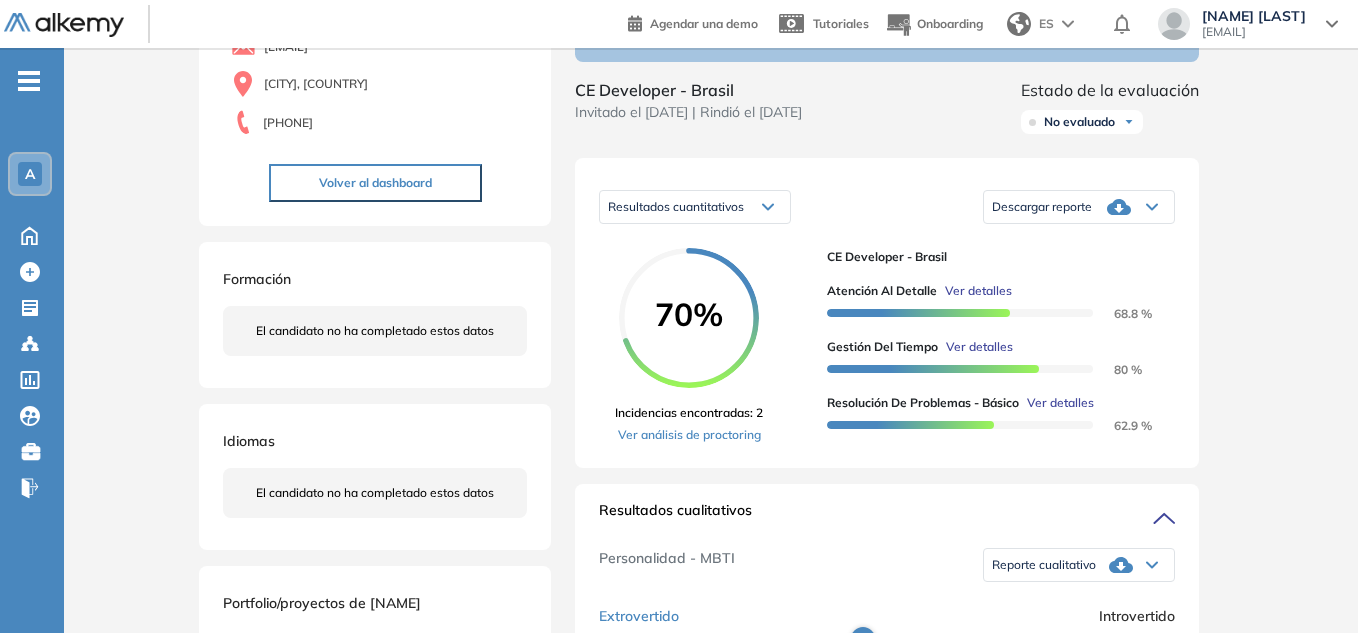 click on "Descargar reporte" at bounding box center [1042, 207] 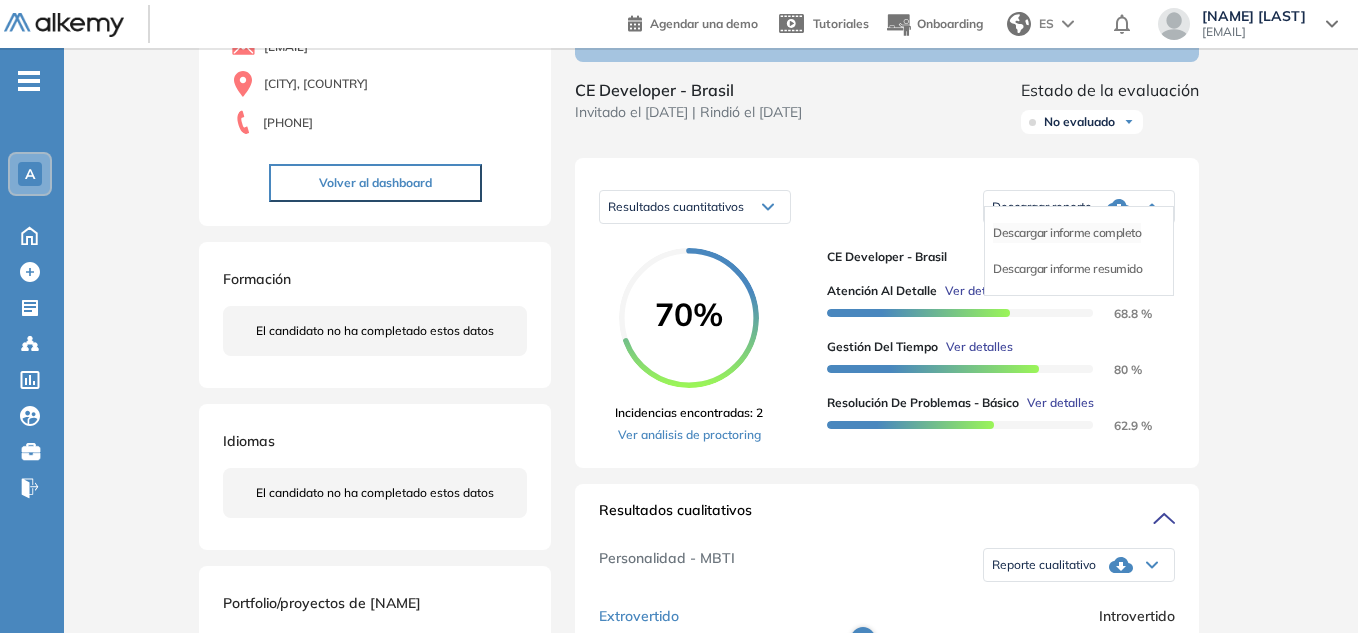 click on "Descargar informe completo" at bounding box center (1067, 233) 